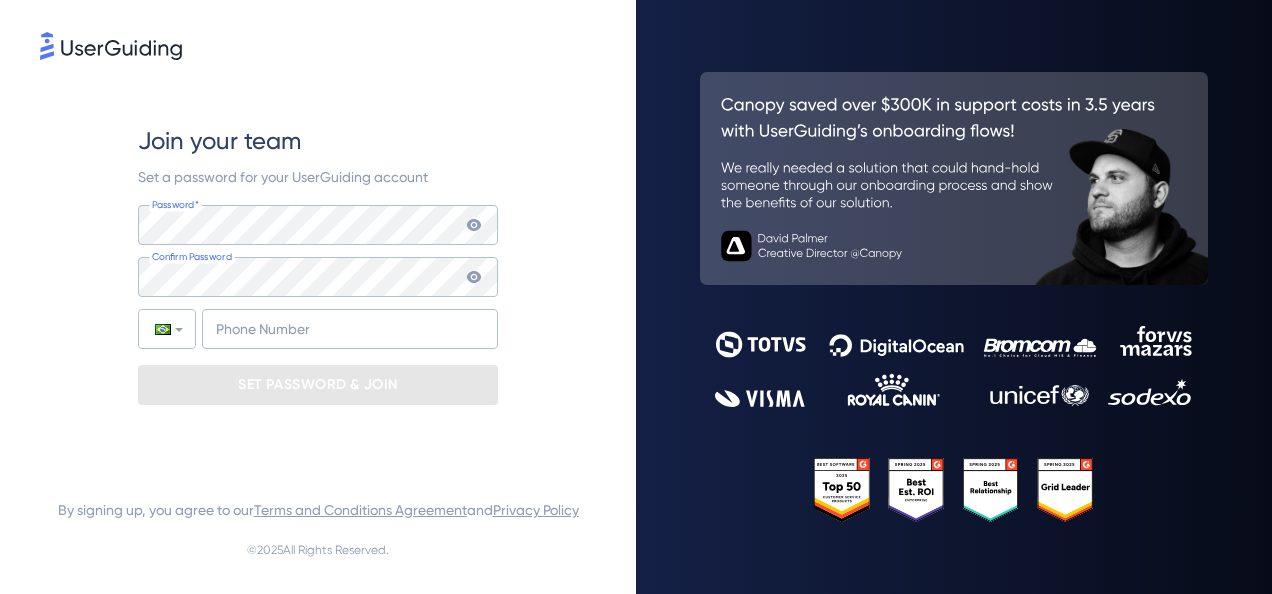 scroll, scrollTop: 0, scrollLeft: 0, axis: both 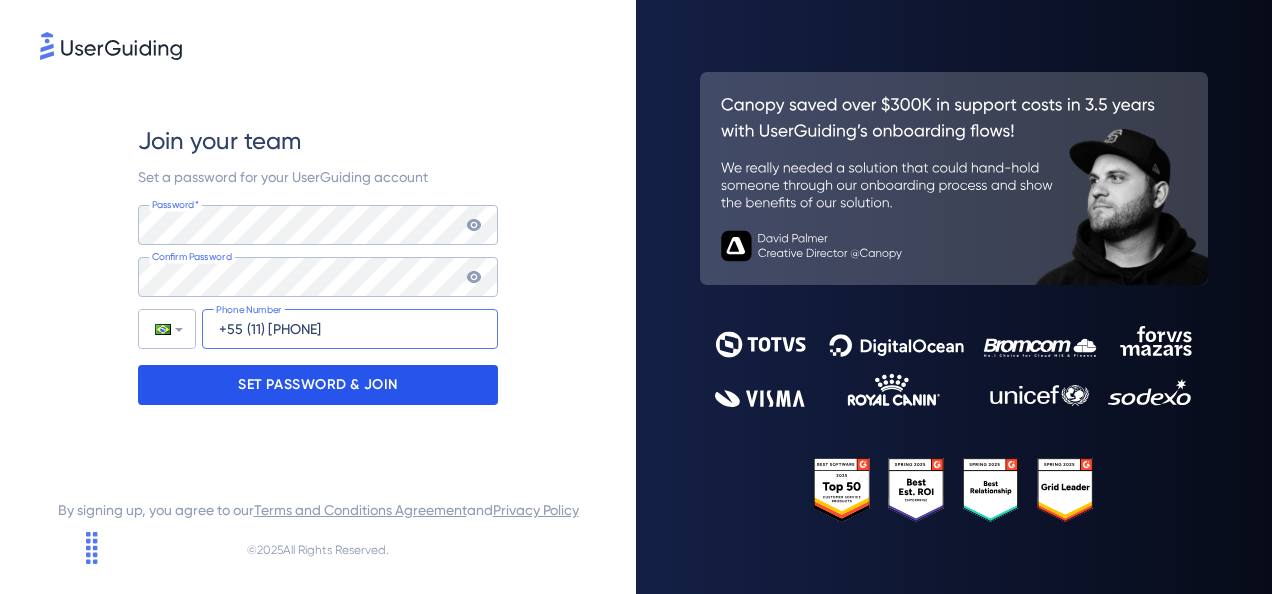 type on "+55 (11) [PHONE]" 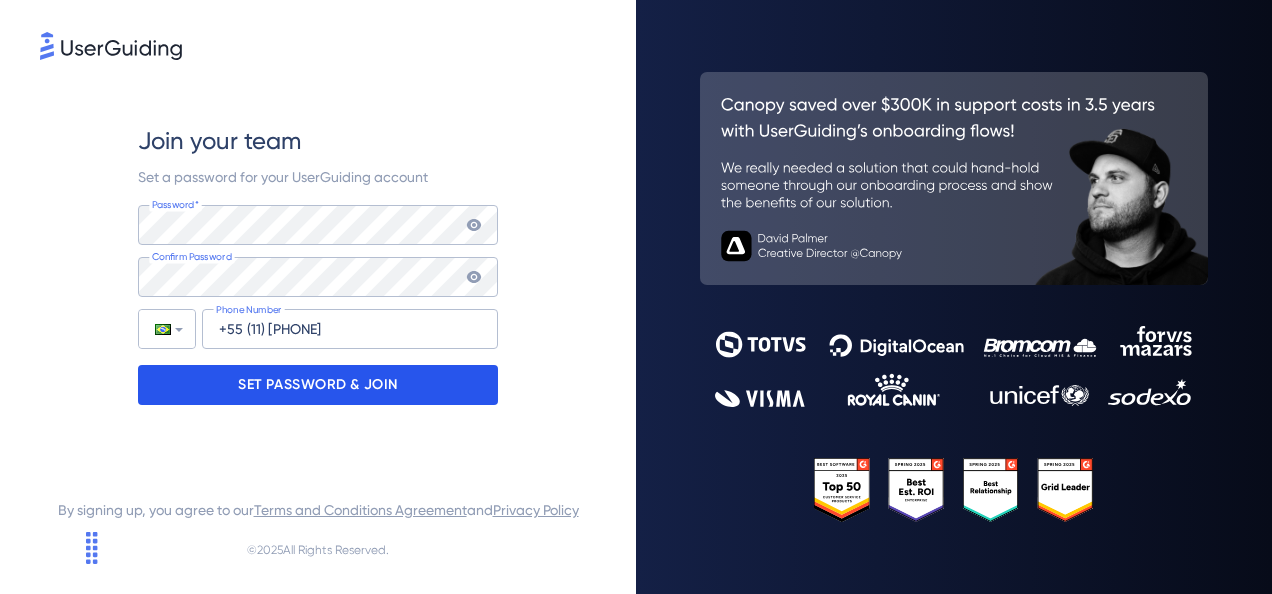 click on "SET PASSWORD & JOIN" at bounding box center (318, 385) 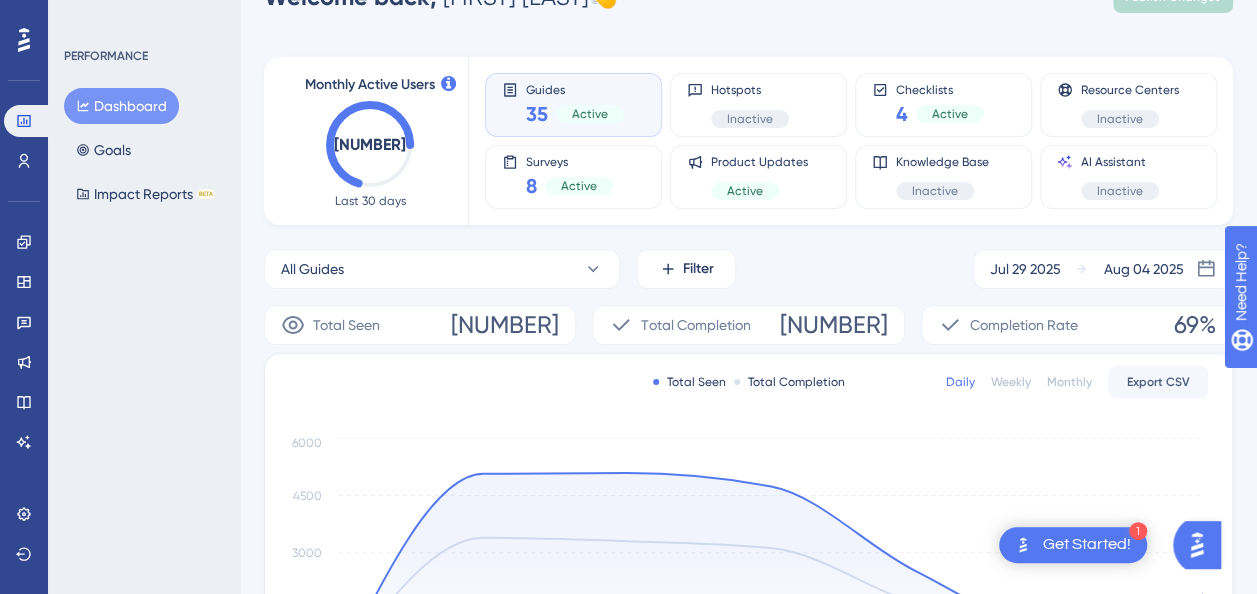 scroll, scrollTop: 100, scrollLeft: 0, axis: vertical 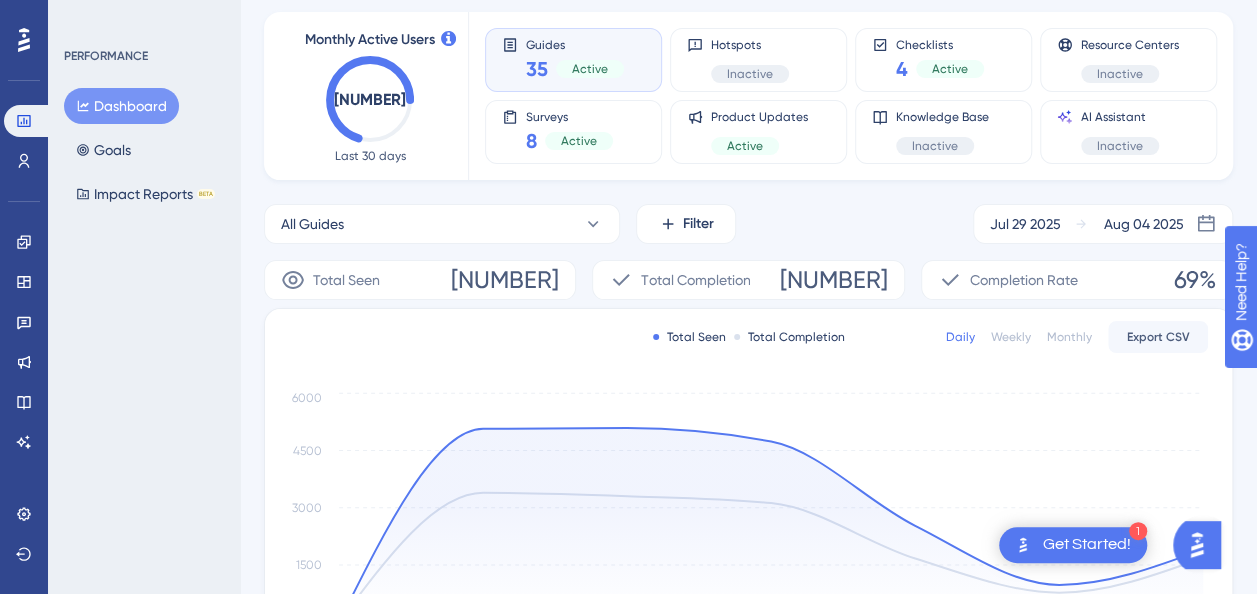 click on "Active" at bounding box center (590, 69) 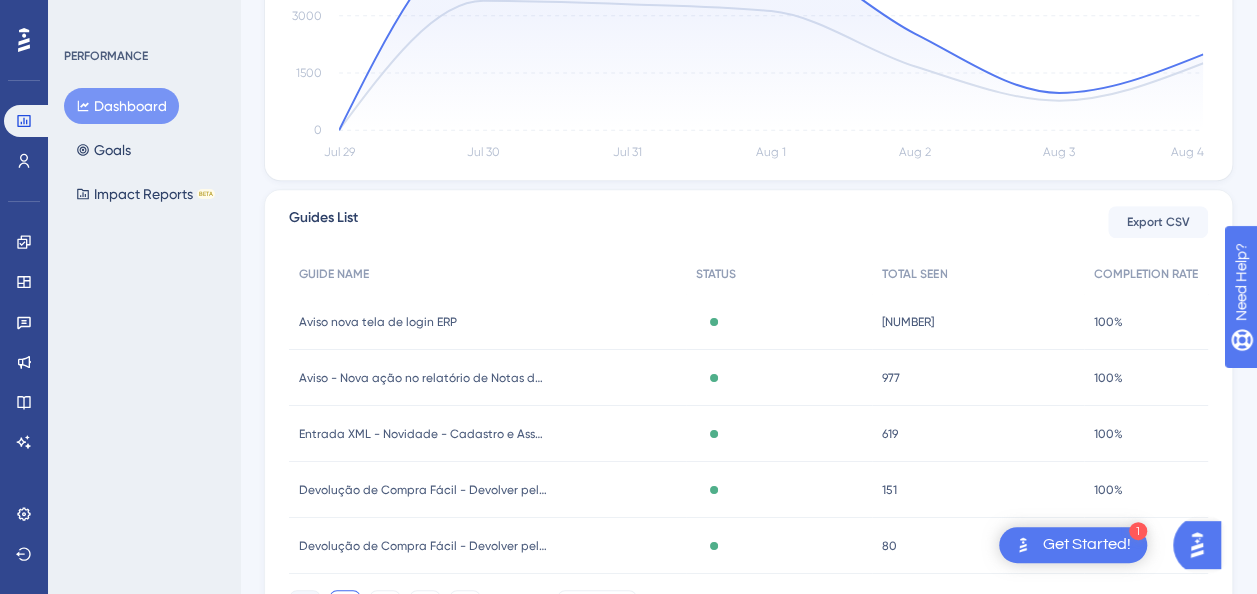 scroll, scrollTop: 600, scrollLeft: 0, axis: vertical 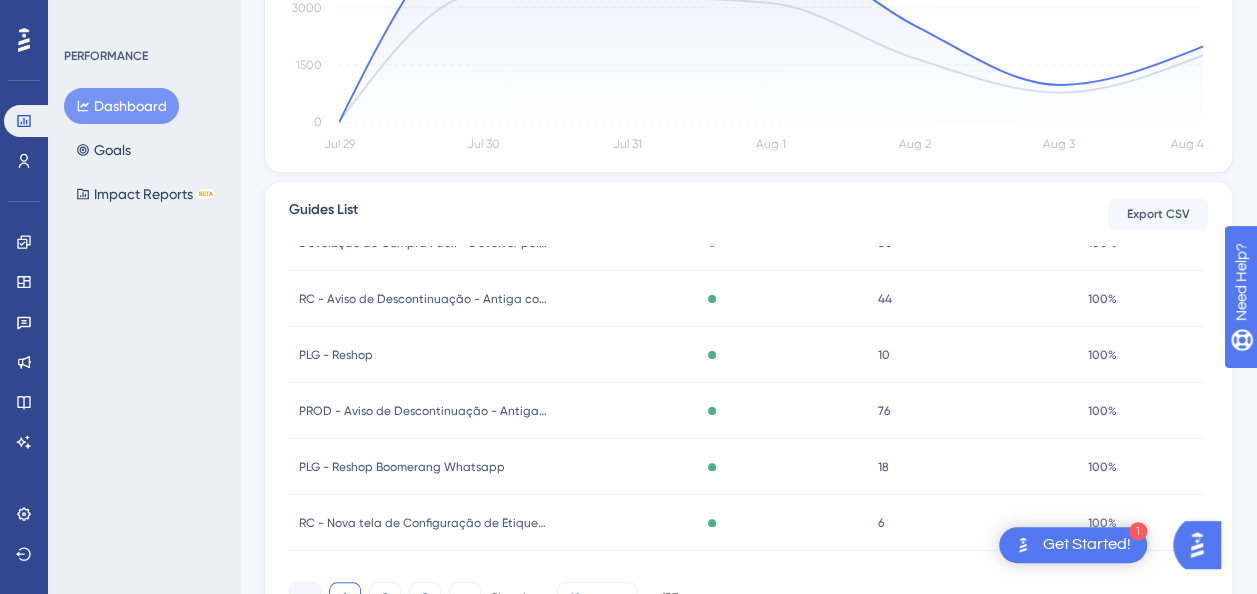 click on "PLG - Reshop" at bounding box center [336, 355] 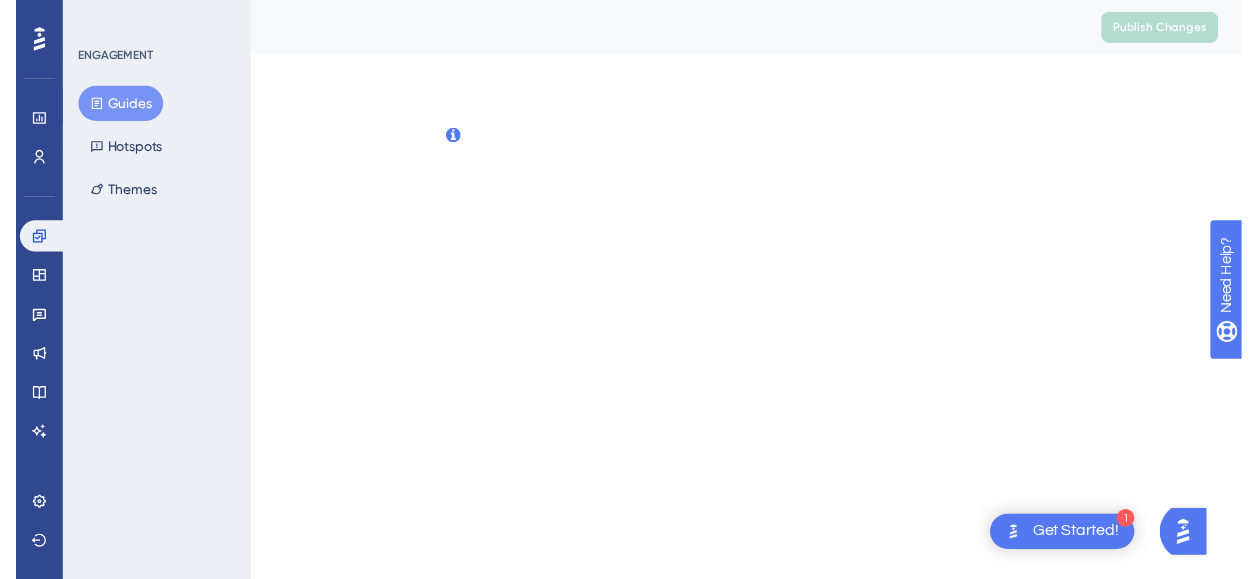 scroll, scrollTop: 0, scrollLeft: 0, axis: both 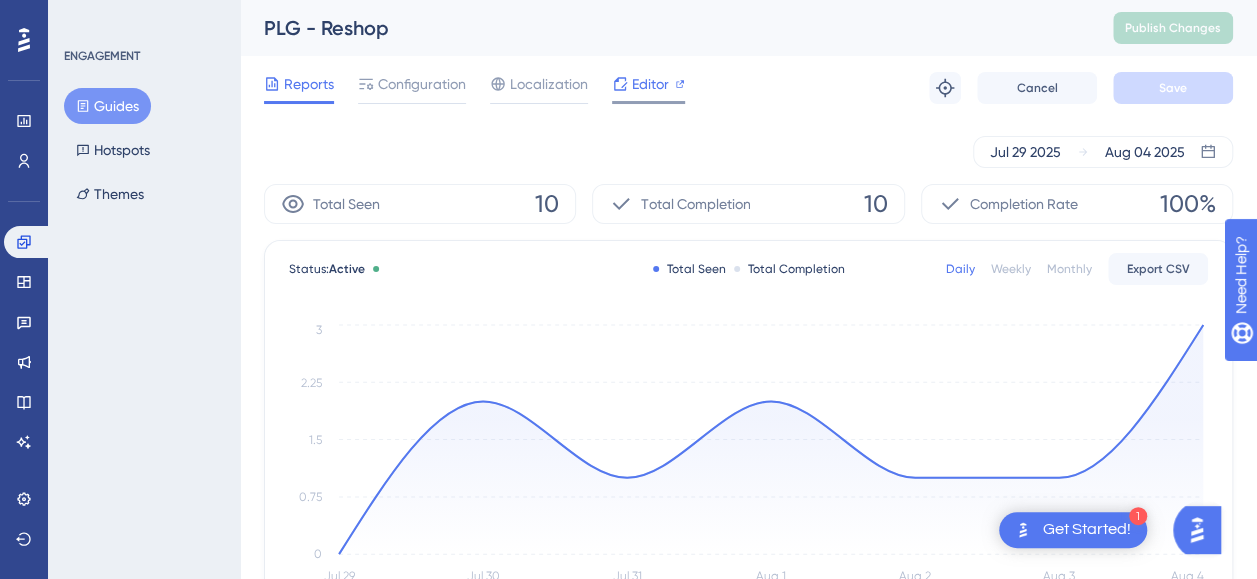 click 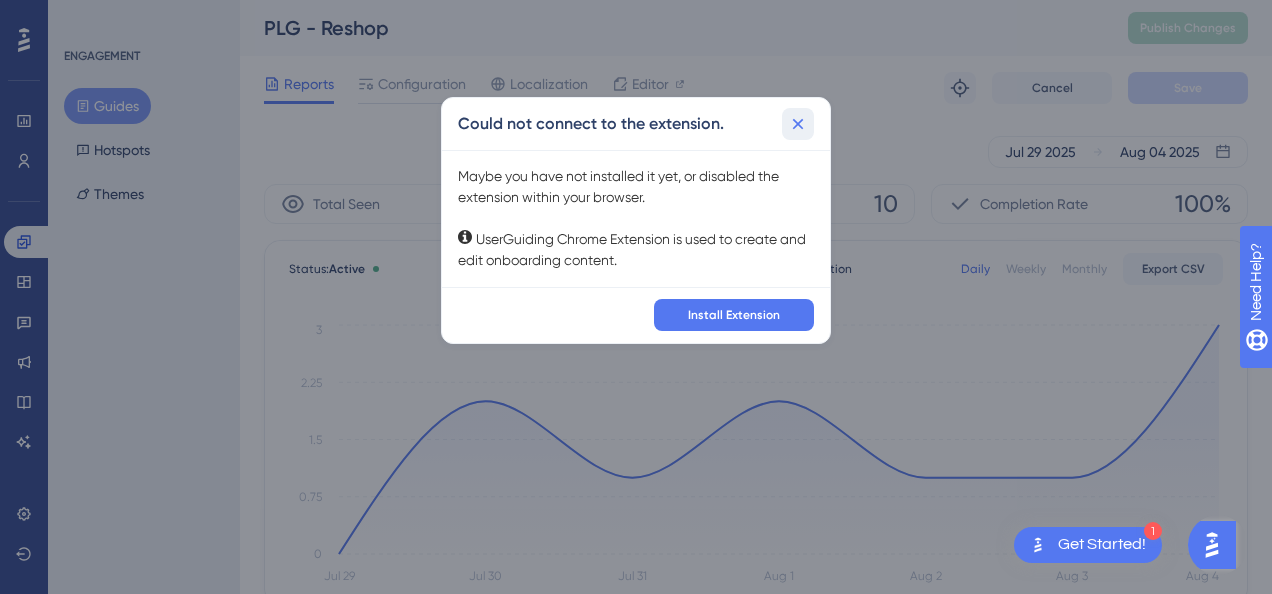 click 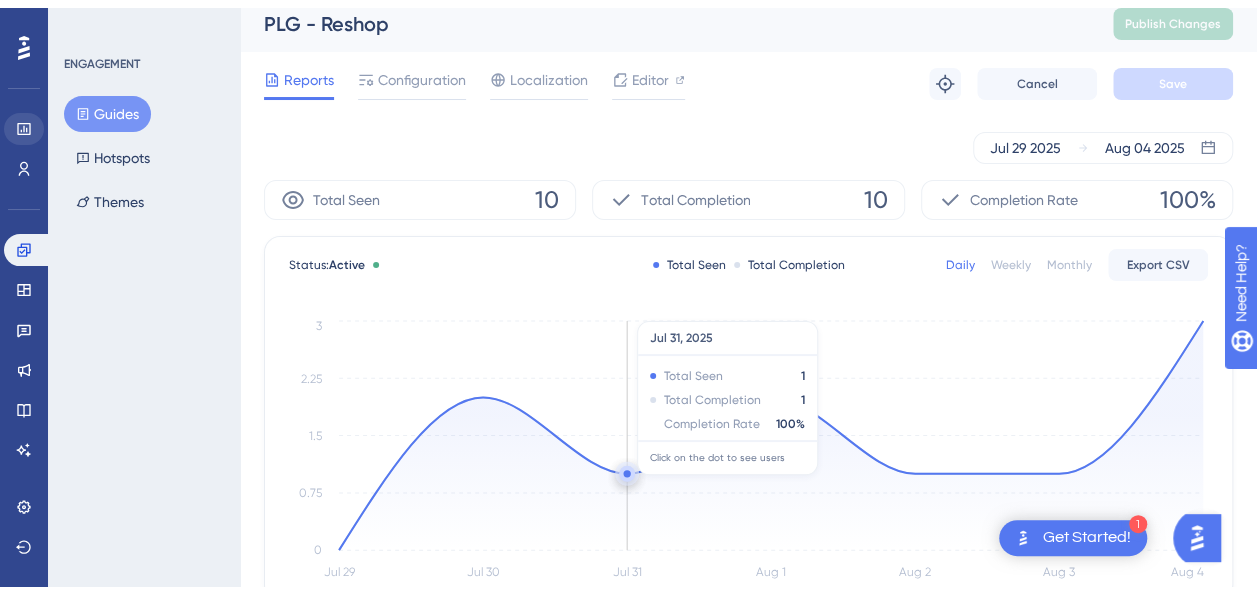 scroll, scrollTop: 0, scrollLeft: 0, axis: both 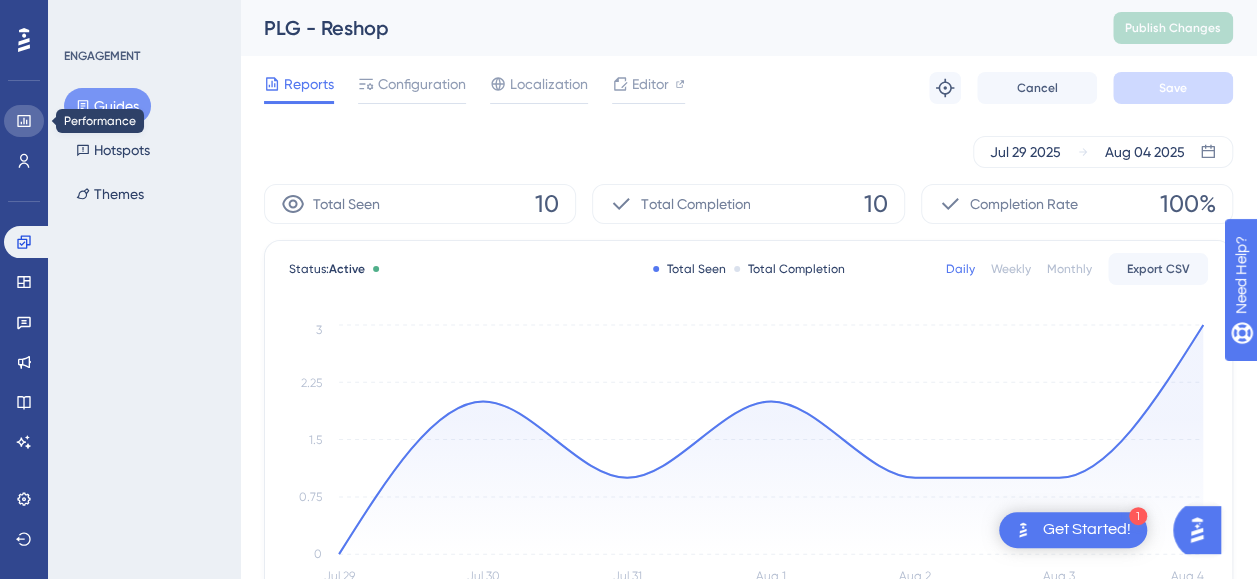 click 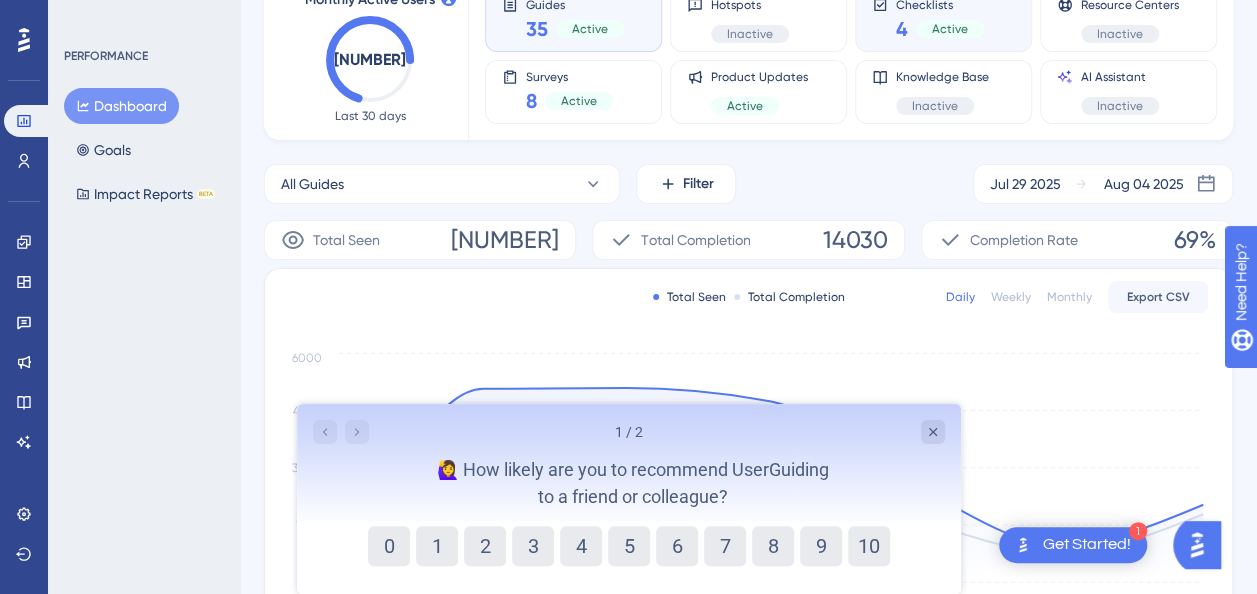 scroll, scrollTop: 200, scrollLeft: 0, axis: vertical 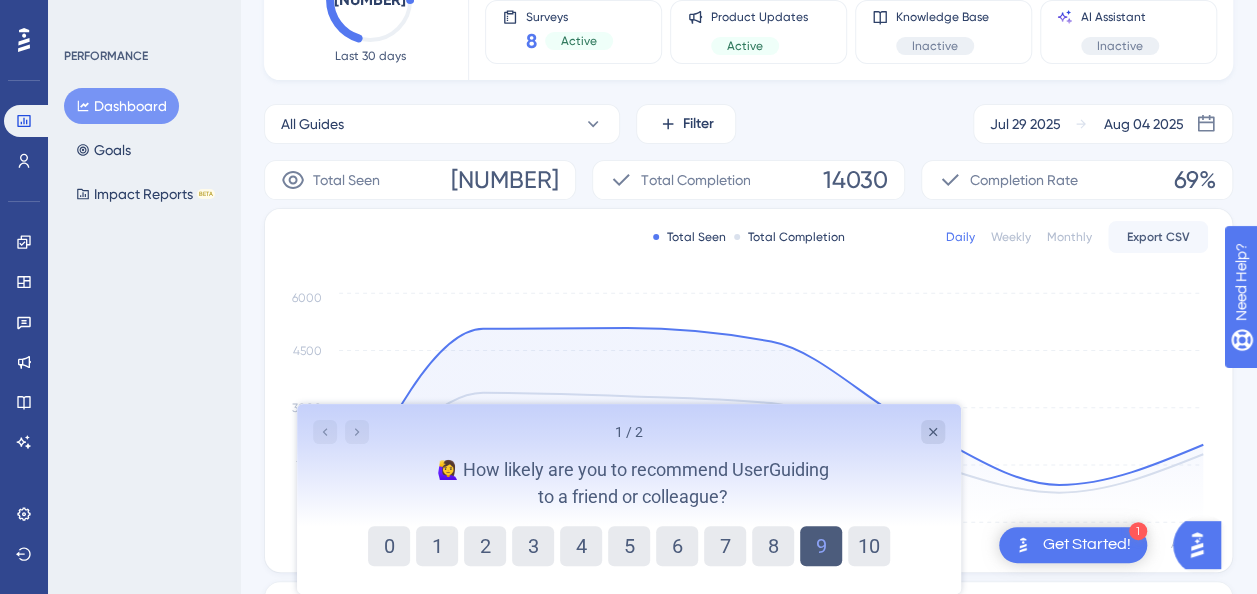 click on "9" at bounding box center [820, 546] 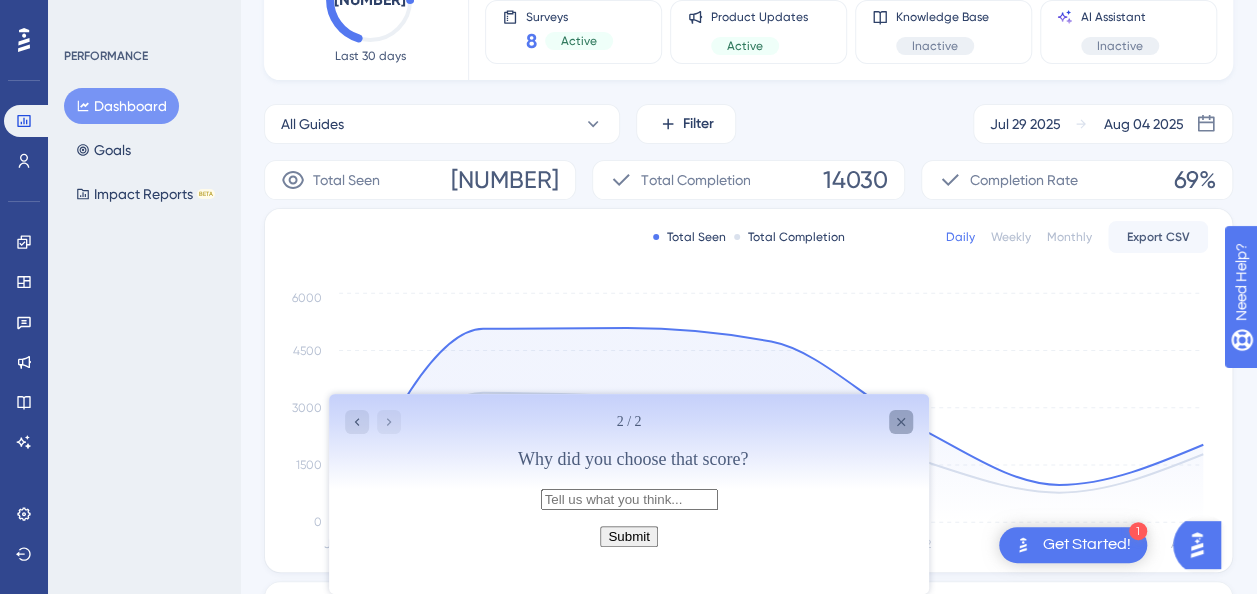 click 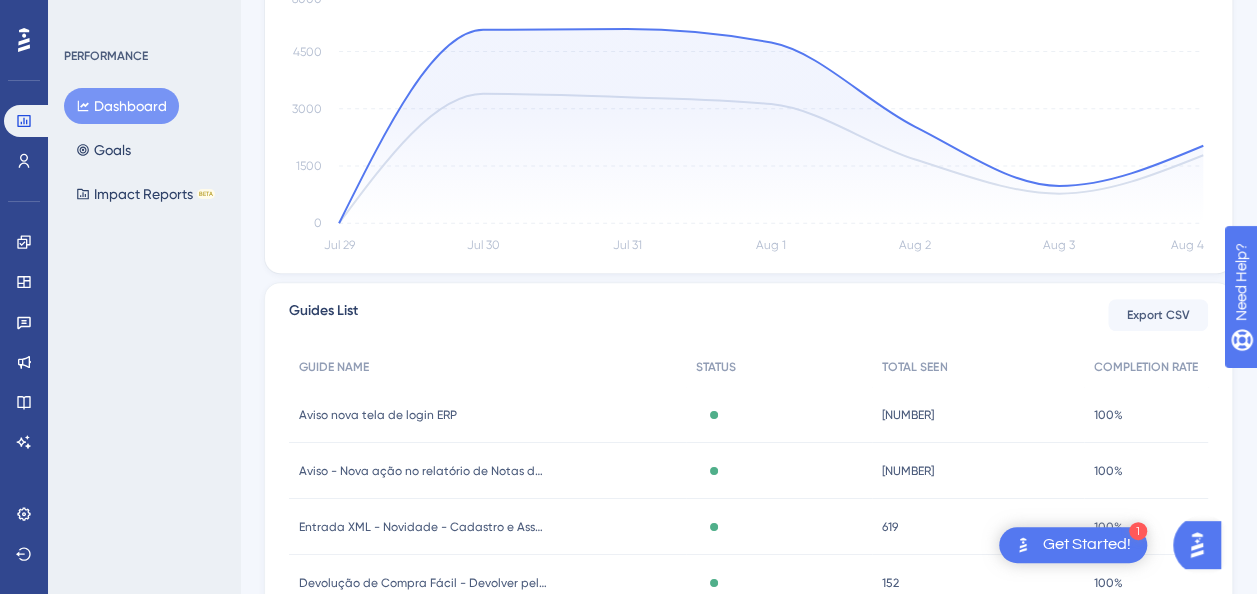 scroll, scrollTop: 500, scrollLeft: 0, axis: vertical 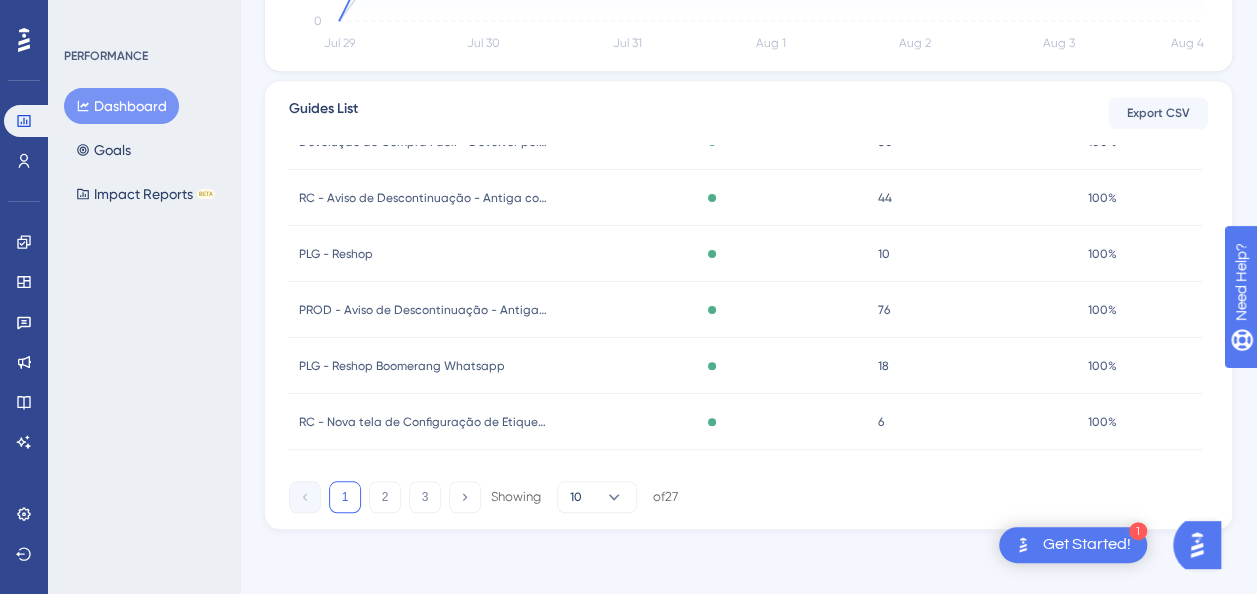 click on "Get Started!" at bounding box center [1087, 545] 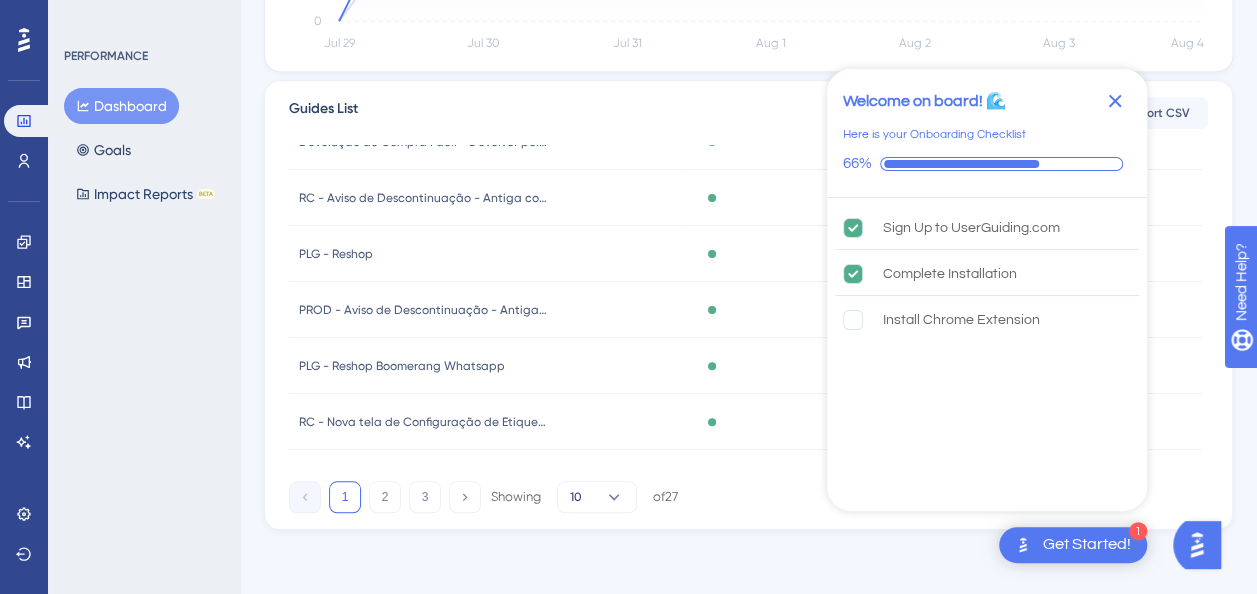 click 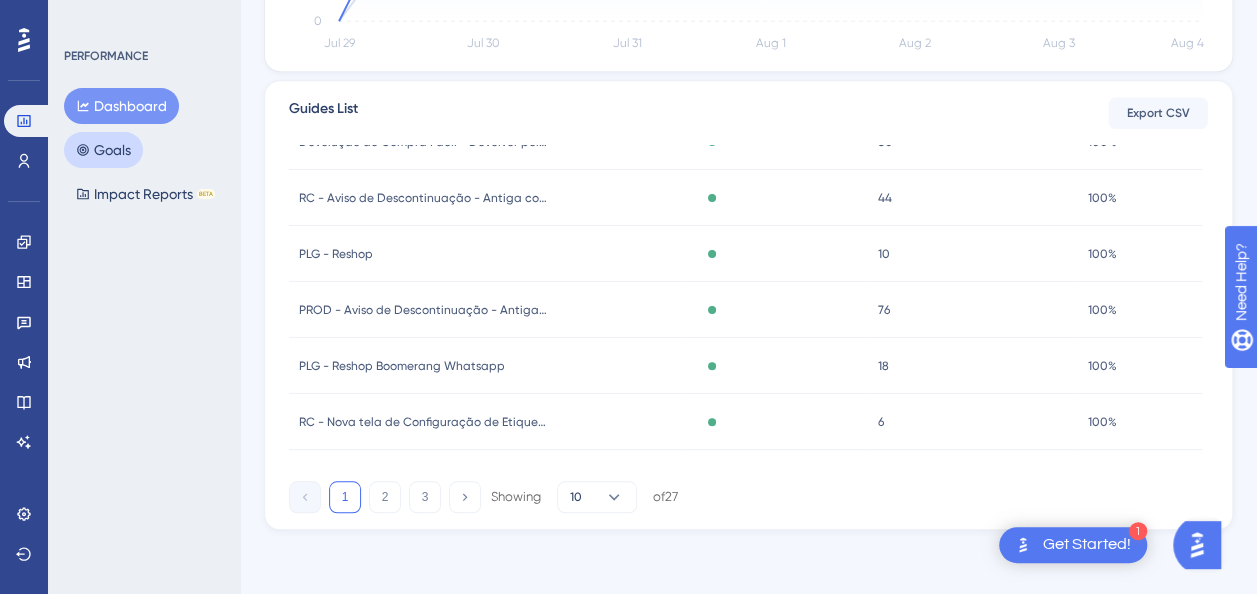 click on "Goals" at bounding box center (103, 150) 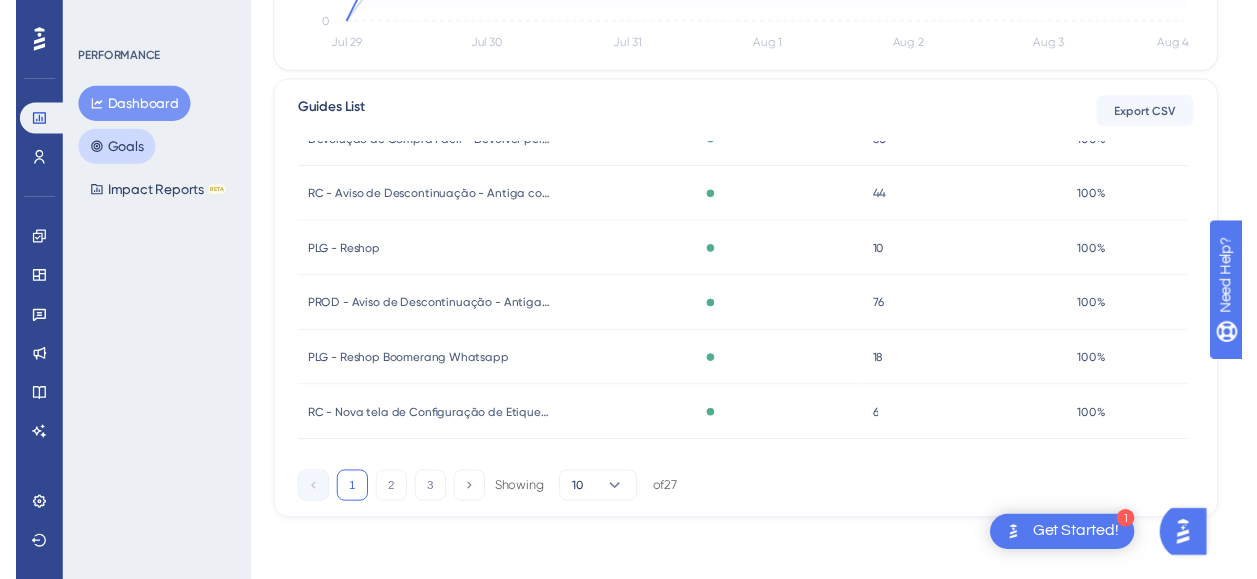 scroll, scrollTop: 0, scrollLeft: 0, axis: both 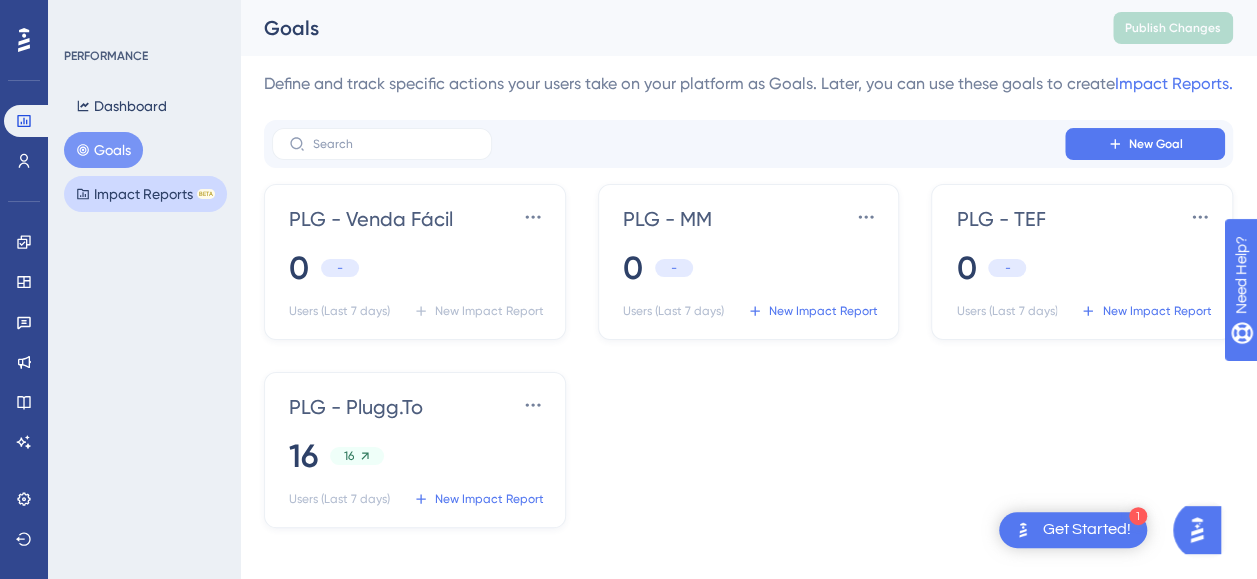 click on "Impact Reports BETA" at bounding box center [145, 194] 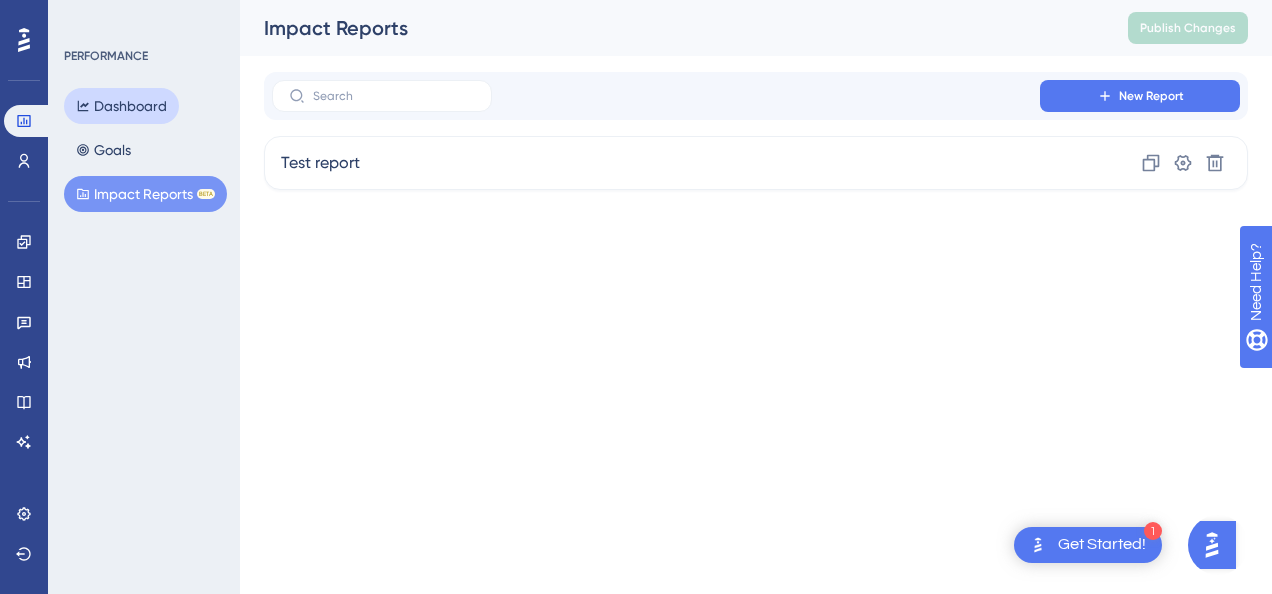click on "Dashboard" at bounding box center [121, 106] 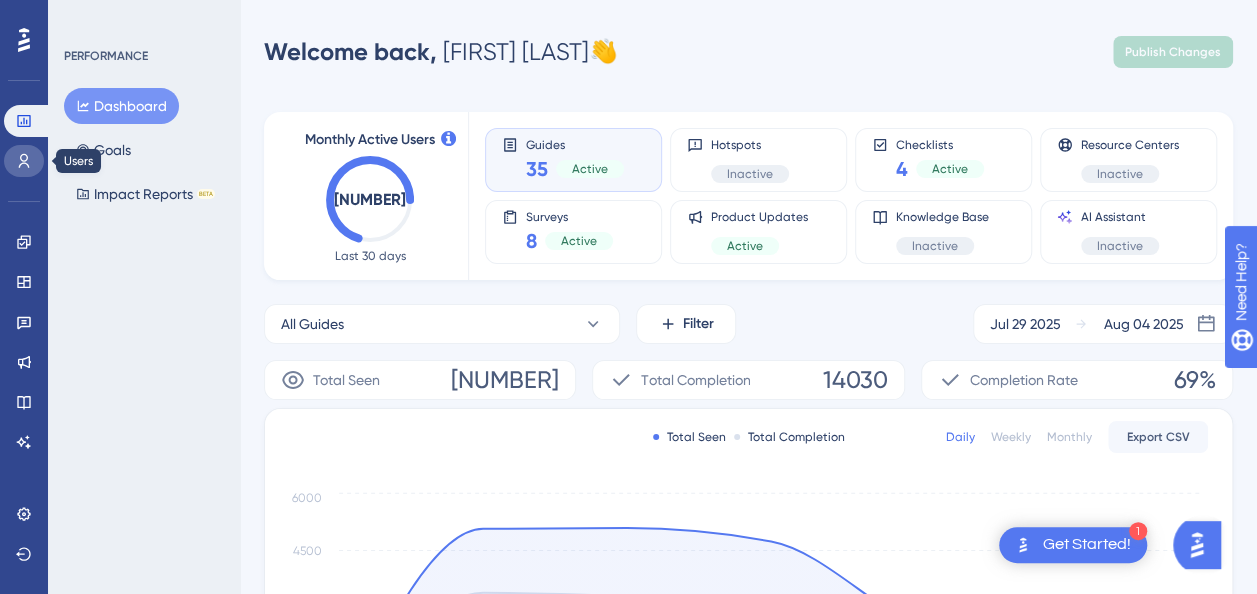 click 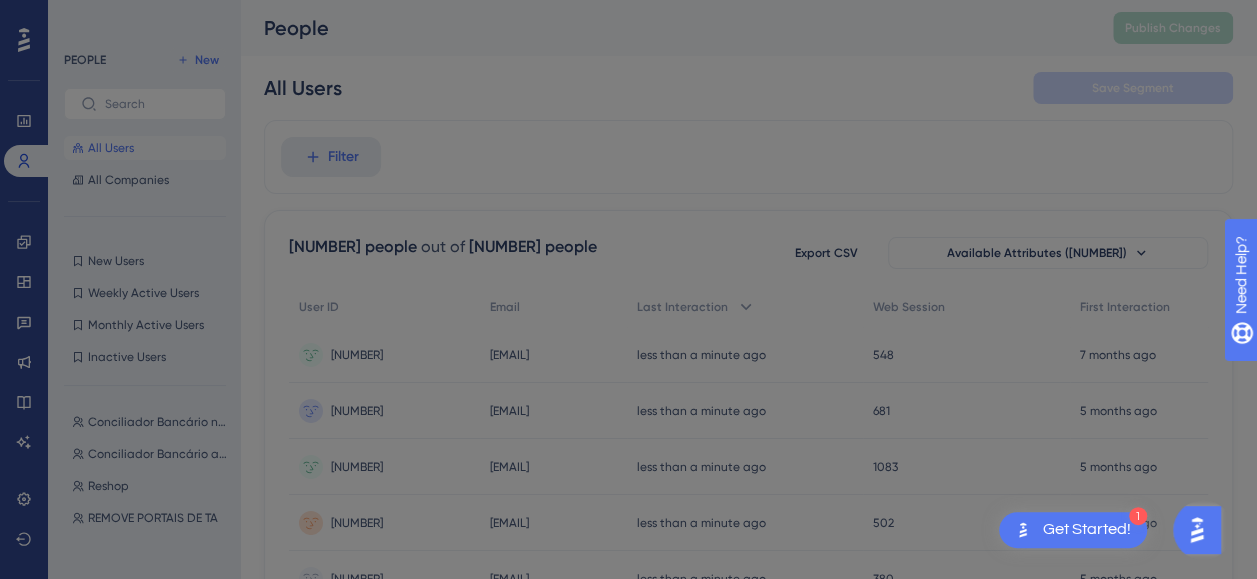 scroll, scrollTop: 0, scrollLeft: 0, axis: both 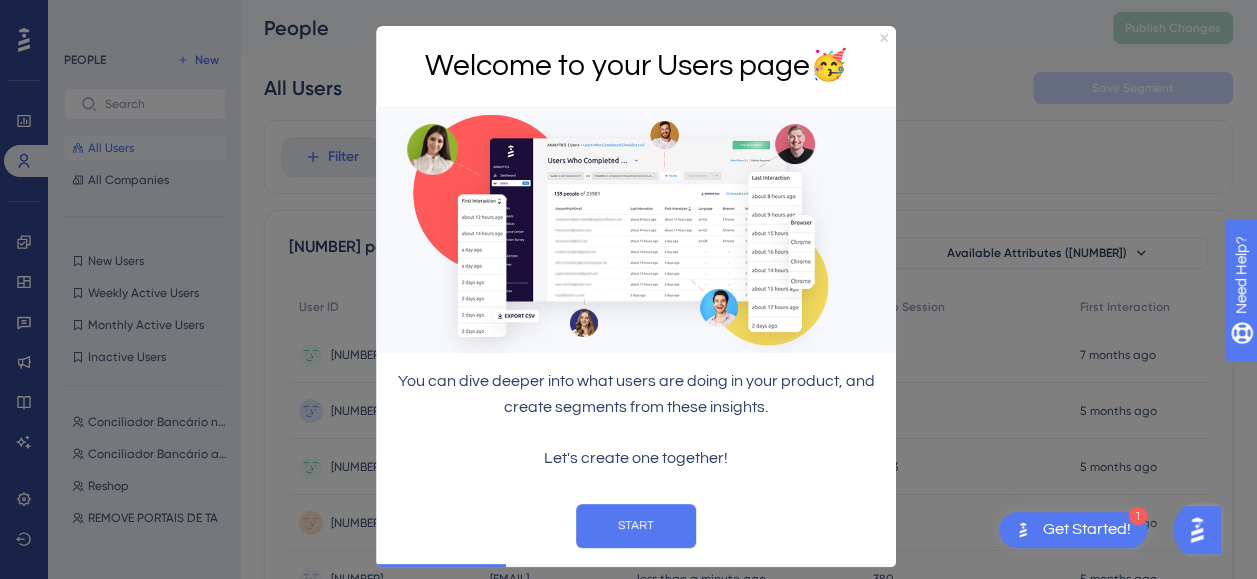 click 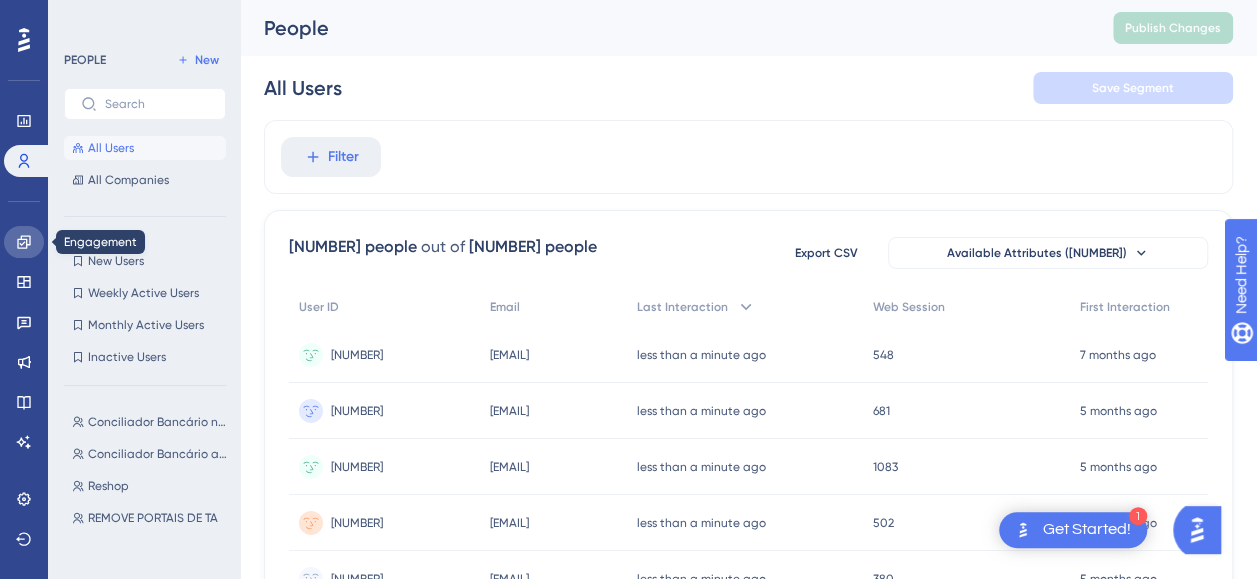 click 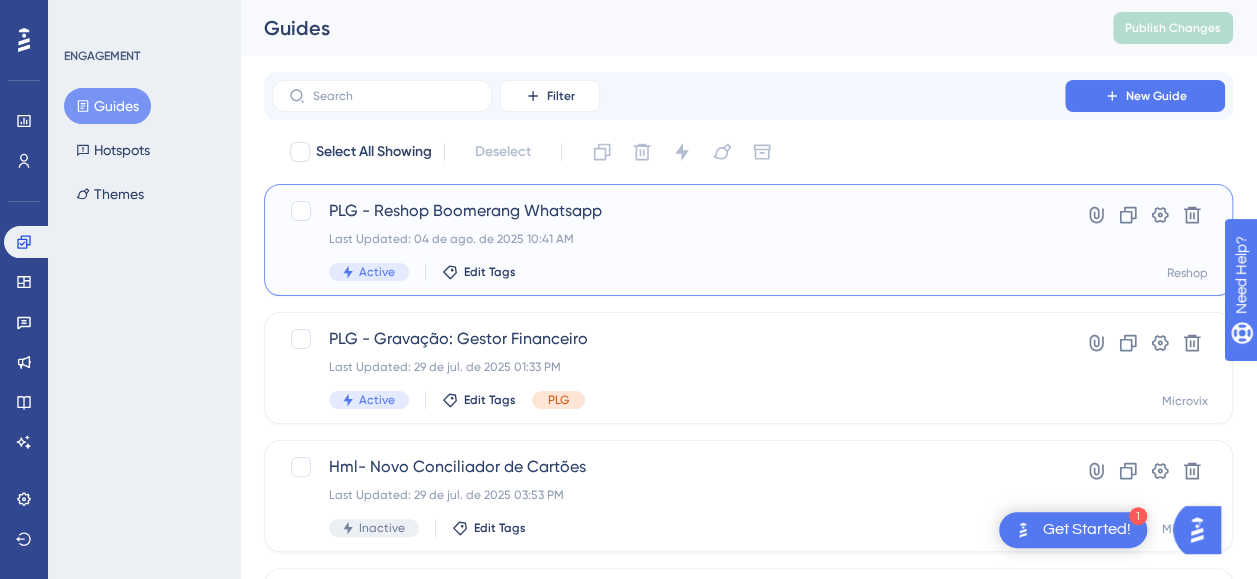 click on "PLG - Reshop Boomerang Whatsapp" at bounding box center [668, 211] 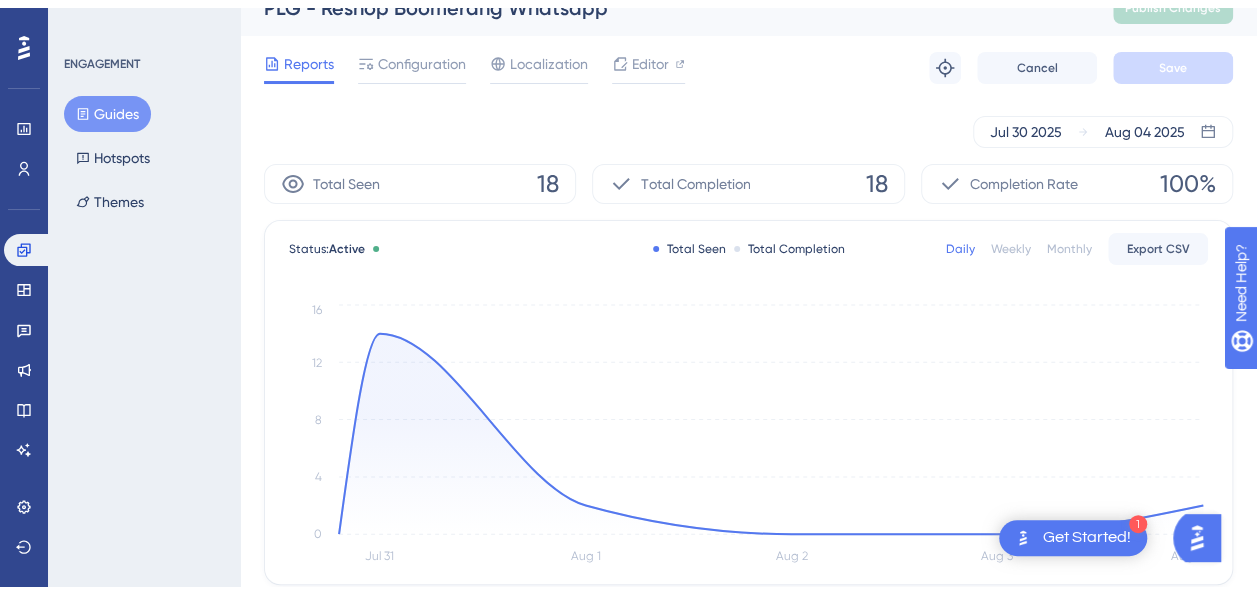 scroll, scrollTop: 0, scrollLeft: 0, axis: both 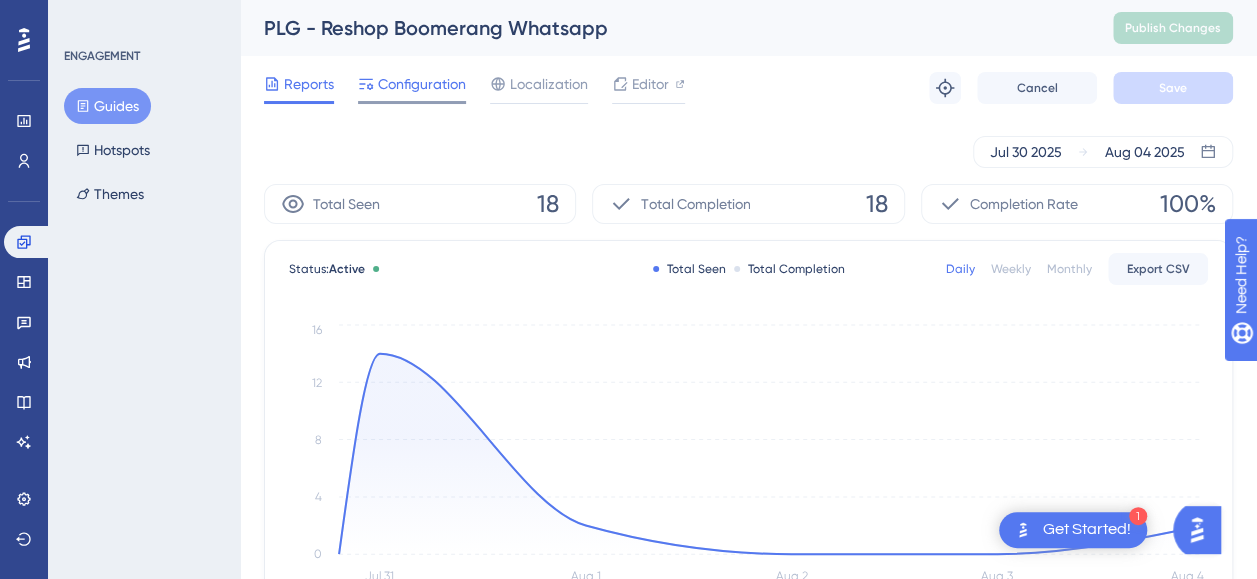 click on "Configuration" at bounding box center [422, 84] 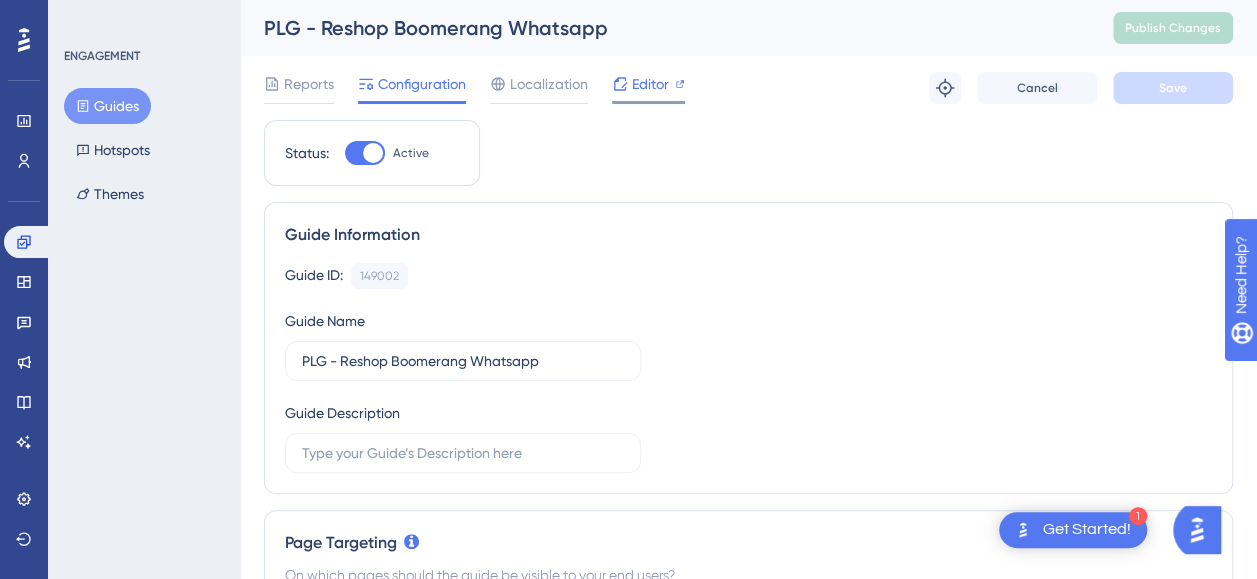 click on "Editor" at bounding box center [650, 84] 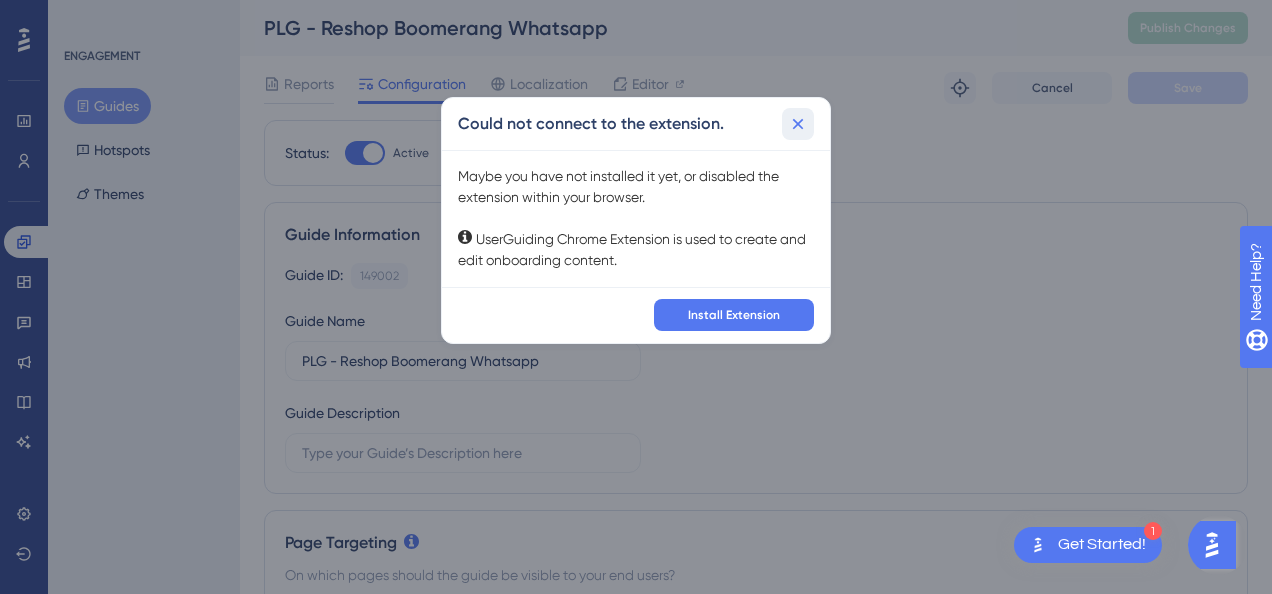 drag, startPoint x: 812, startPoint y: 120, endPoint x: 713, endPoint y: 120, distance: 99 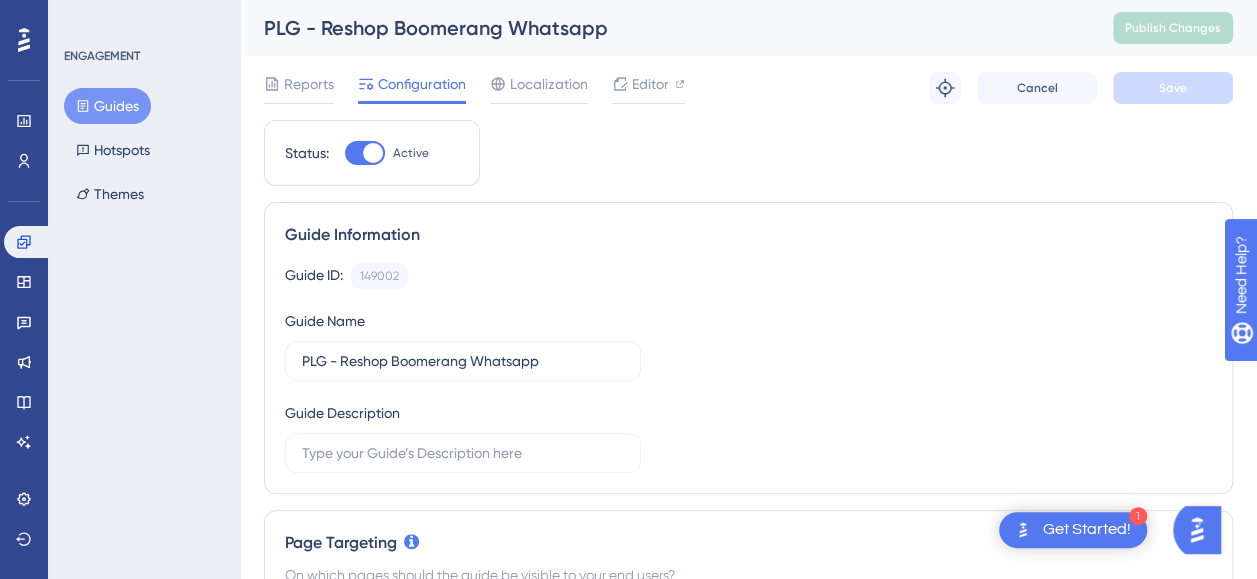 click 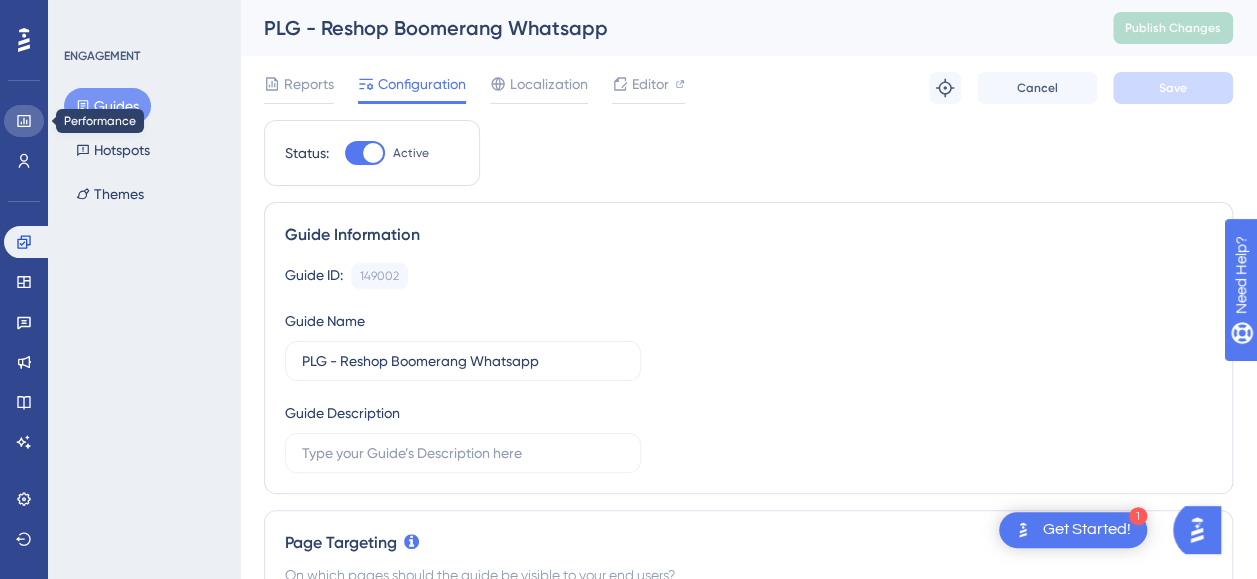 click at bounding box center [24, 121] 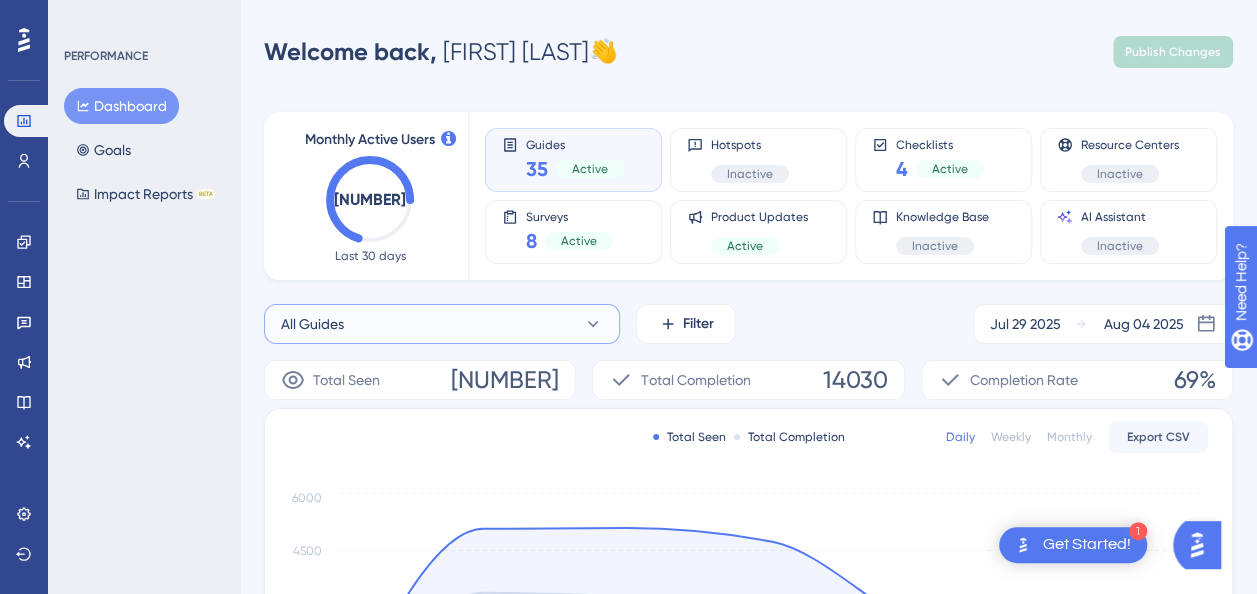 click on "All Guides" at bounding box center [442, 324] 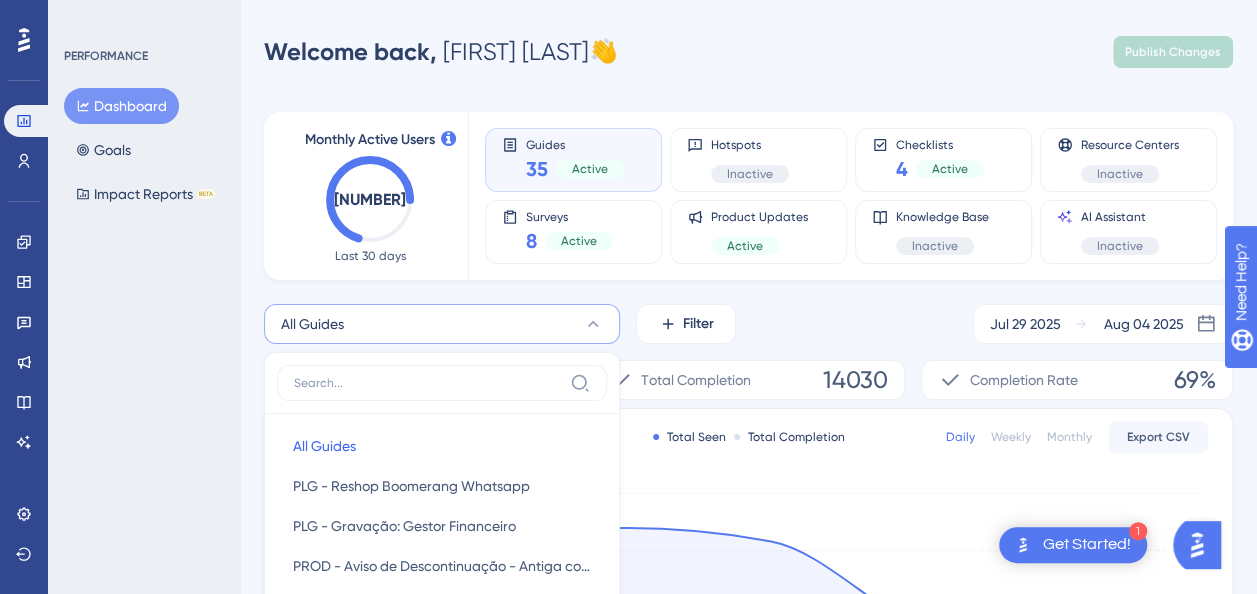 scroll, scrollTop: 216, scrollLeft: 0, axis: vertical 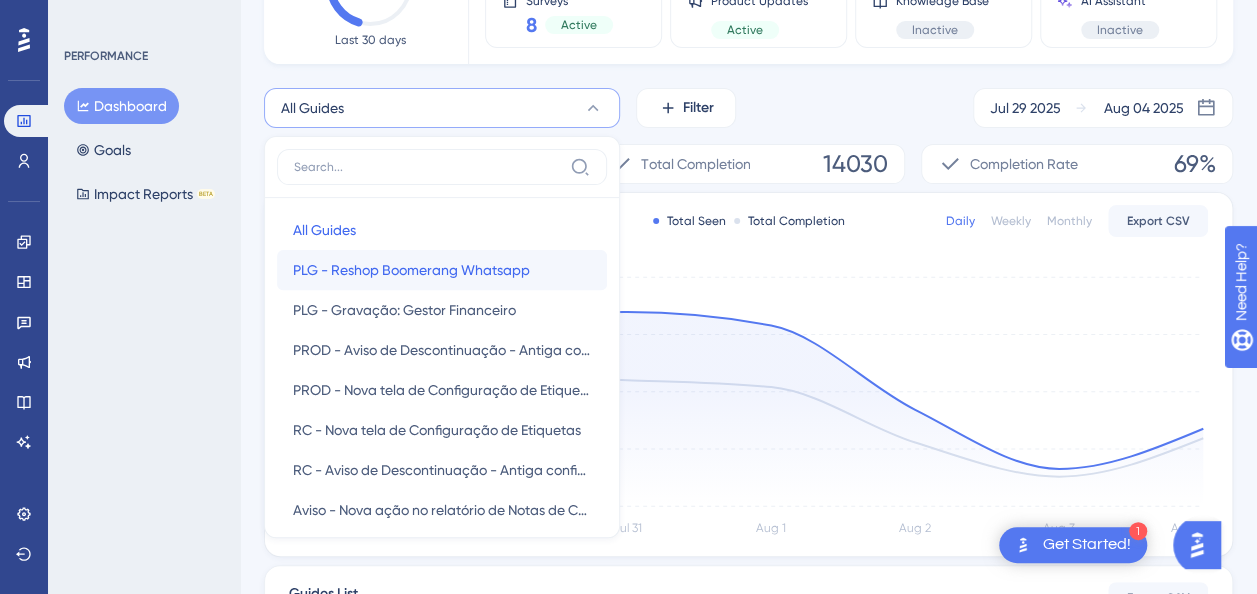 click on "PLG - Reshop Boomerang Whatsapp" at bounding box center [411, 270] 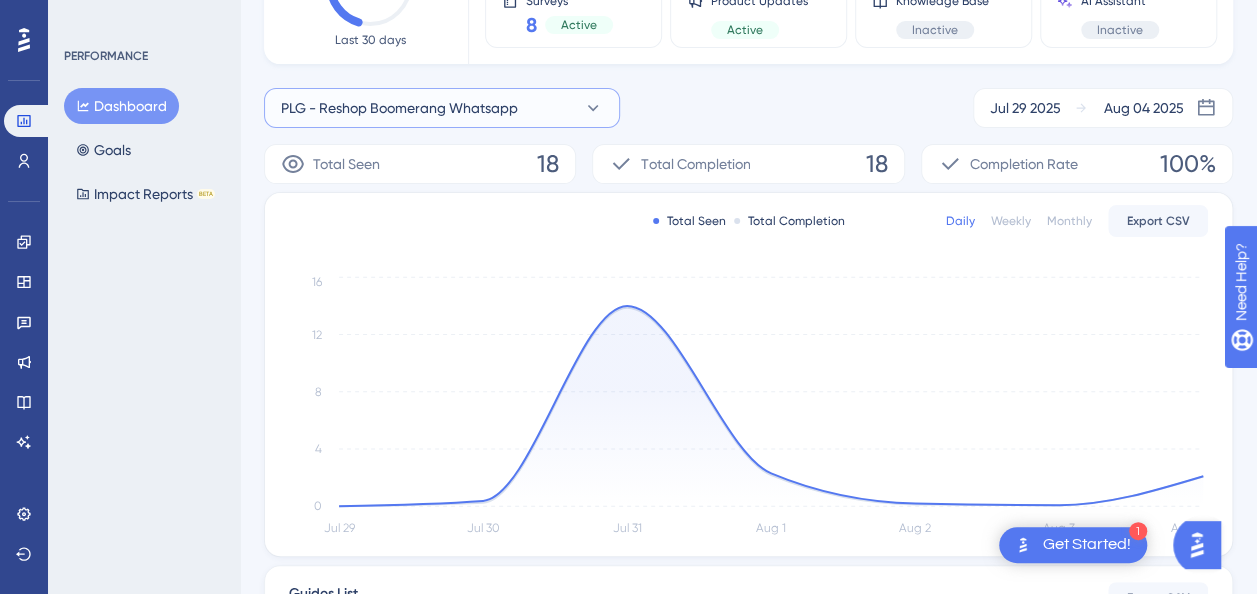 click on "PLG - Reshop Boomerang Whatsapp" at bounding box center [399, 108] 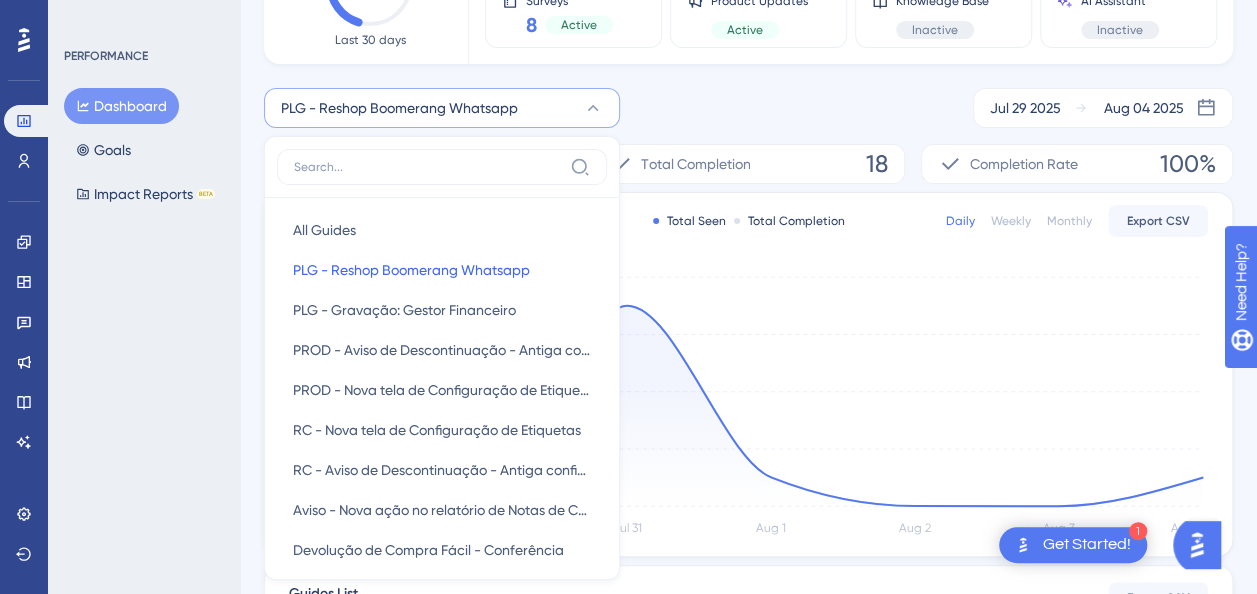 scroll, scrollTop: 233, scrollLeft: 0, axis: vertical 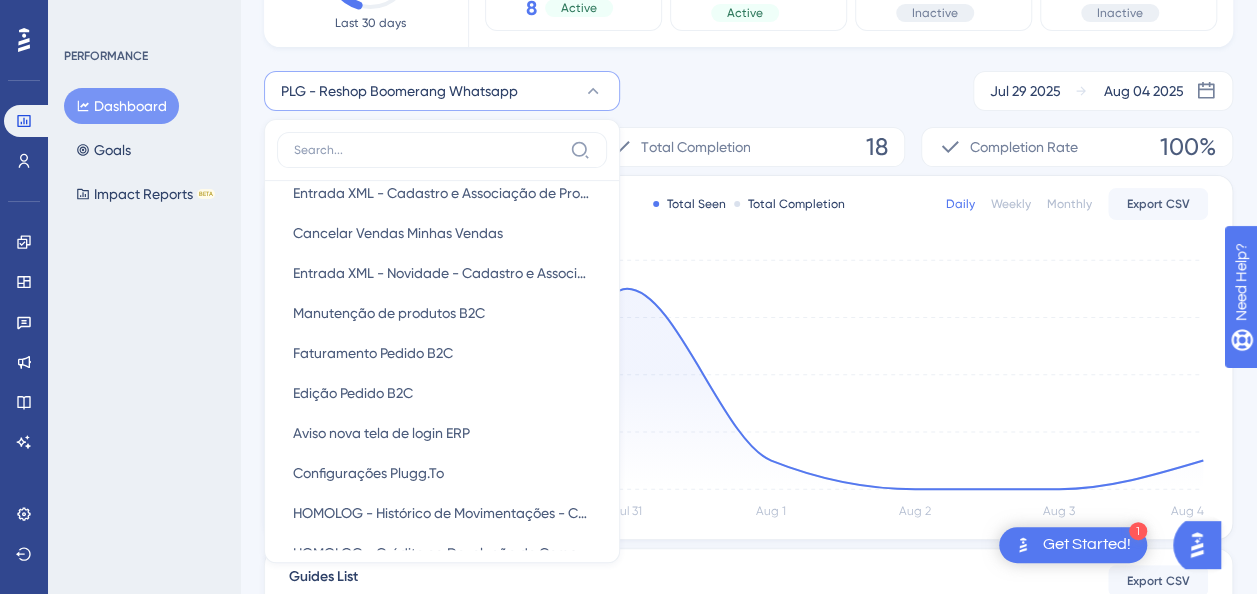 click on "Get Started!" at bounding box center [1087, 545] 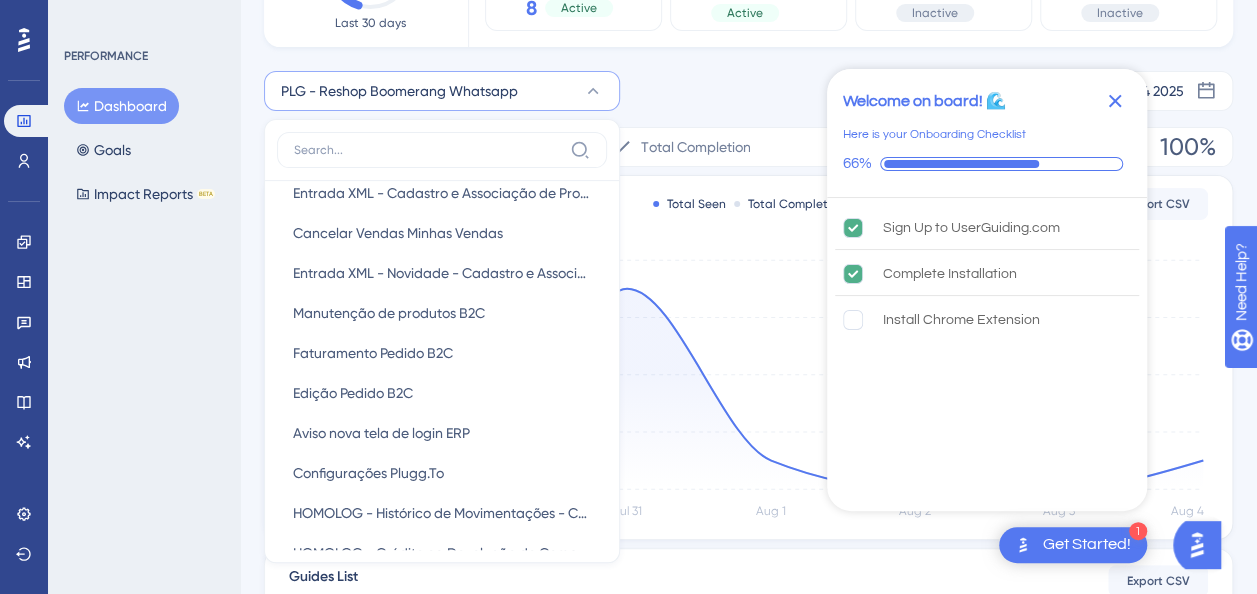 click at bounding box center (961, 164) 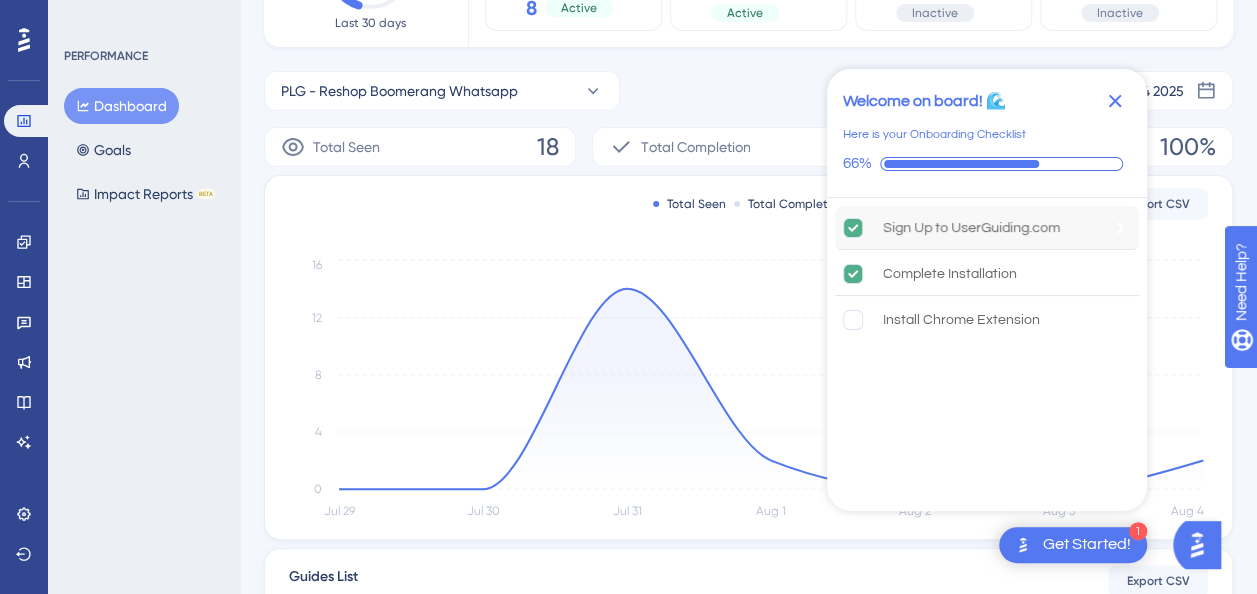 click on "Sign Up to UserGuiding.com" at bounding box center [971, 228] 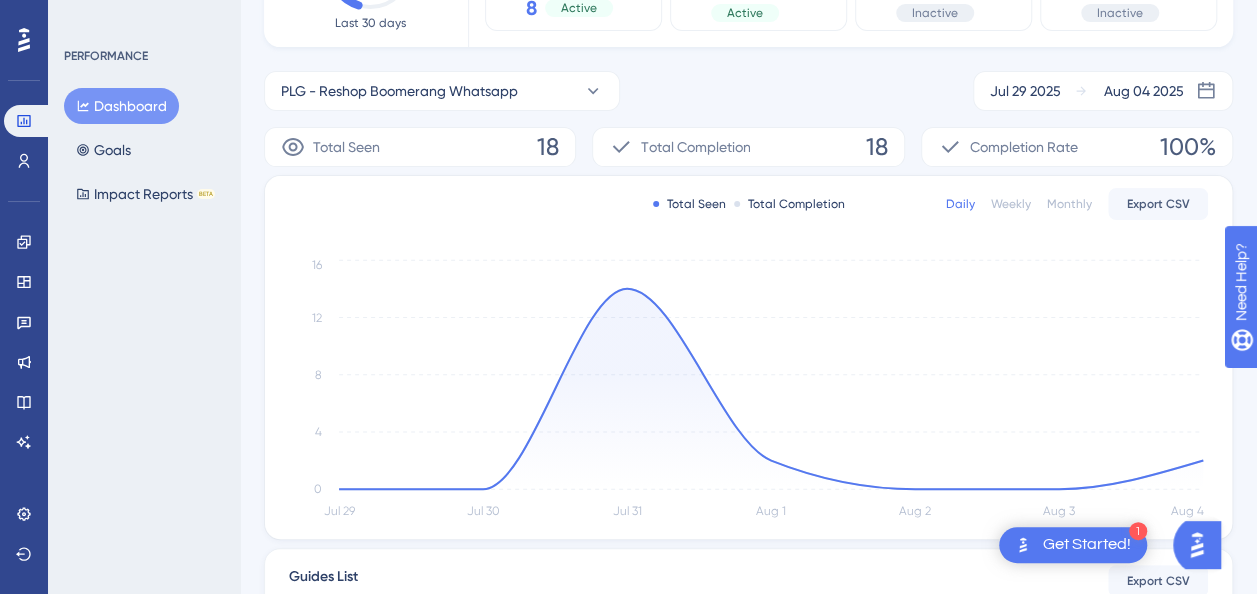 scroll, scrollTop: 0, scrollLeft: 0, axis: both 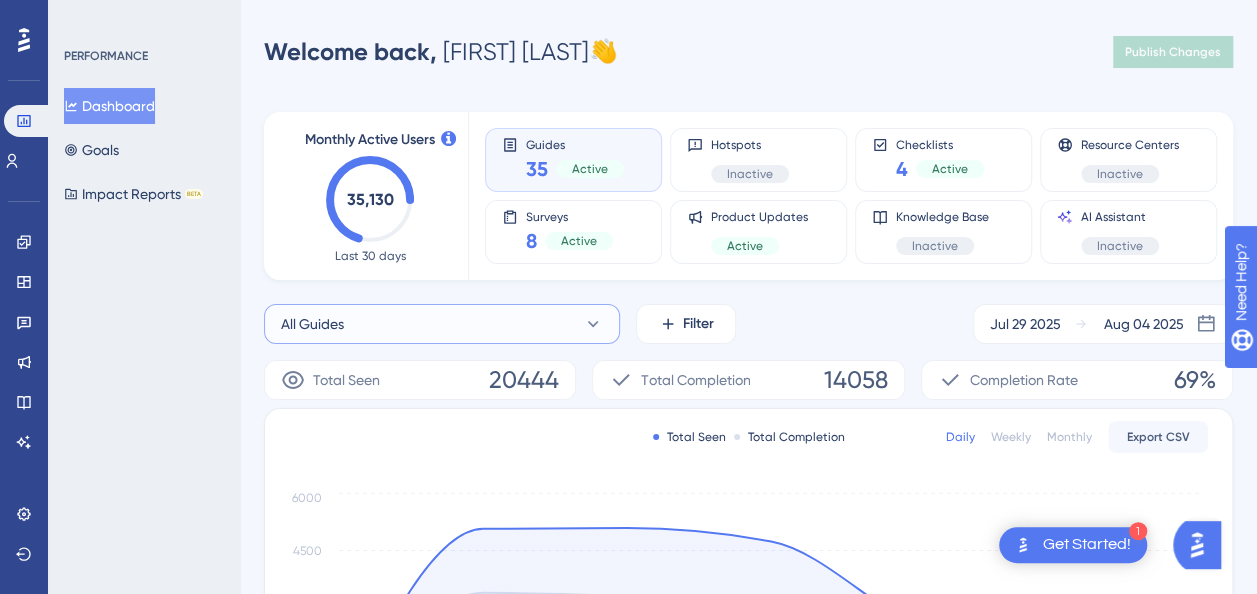 click on "All Guides" at bounding box center [442, 324] 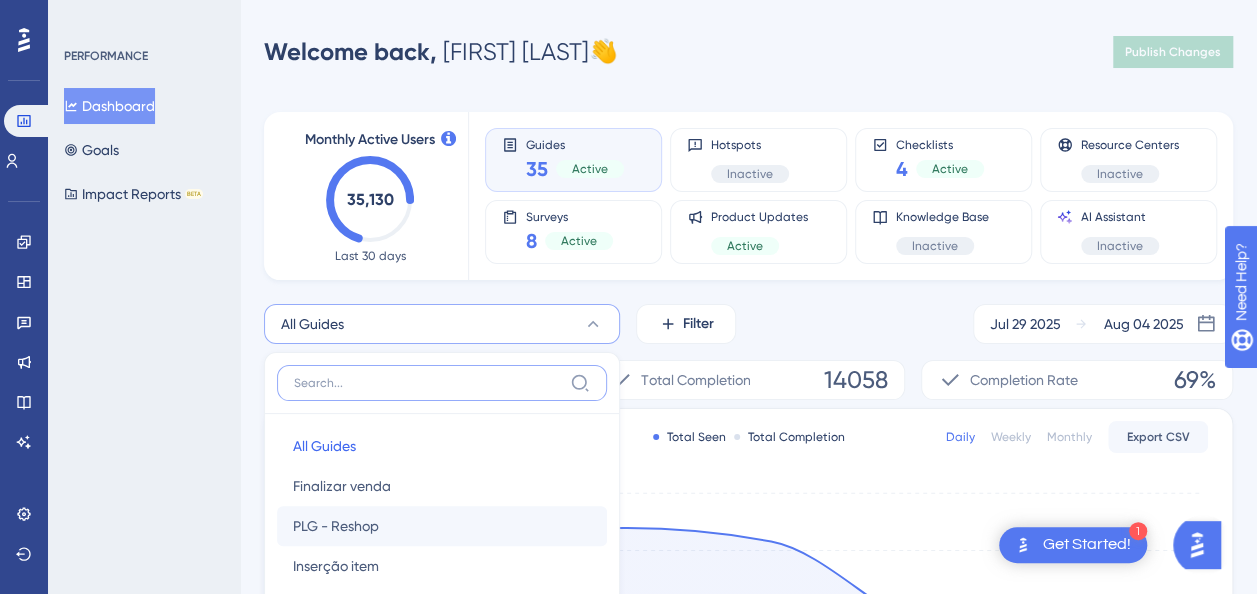 scroll, scrollTop: 174, scrollLeft: 0, axis: vertical 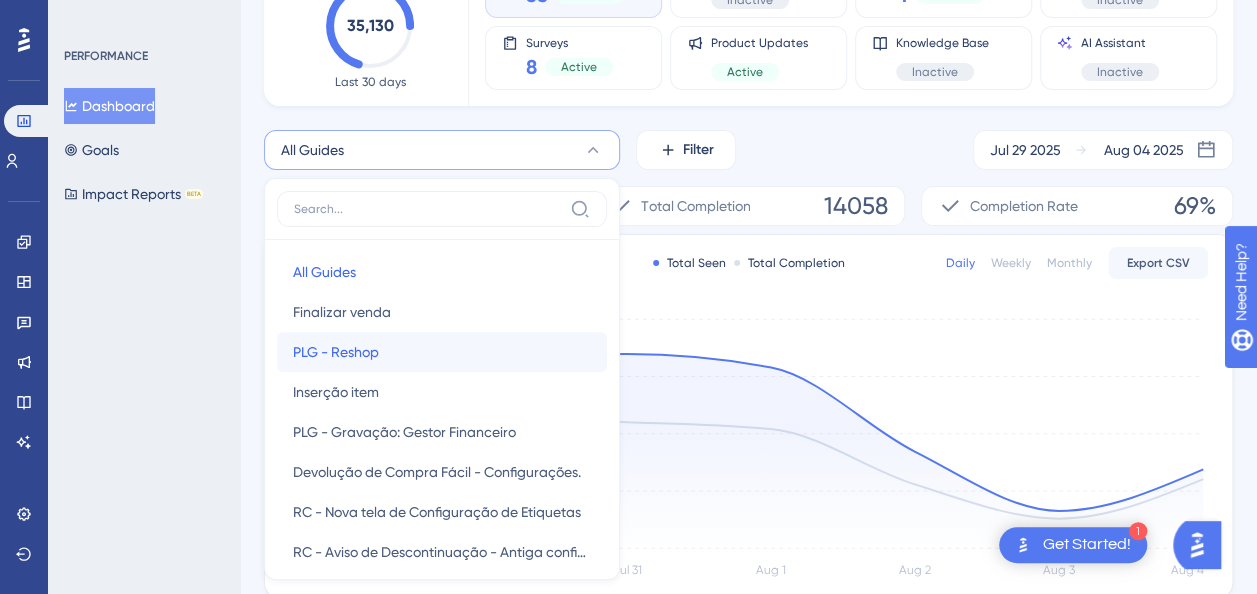 click on "PLG - Reshop PLG - Reshop" at bounding box center [442, 352] 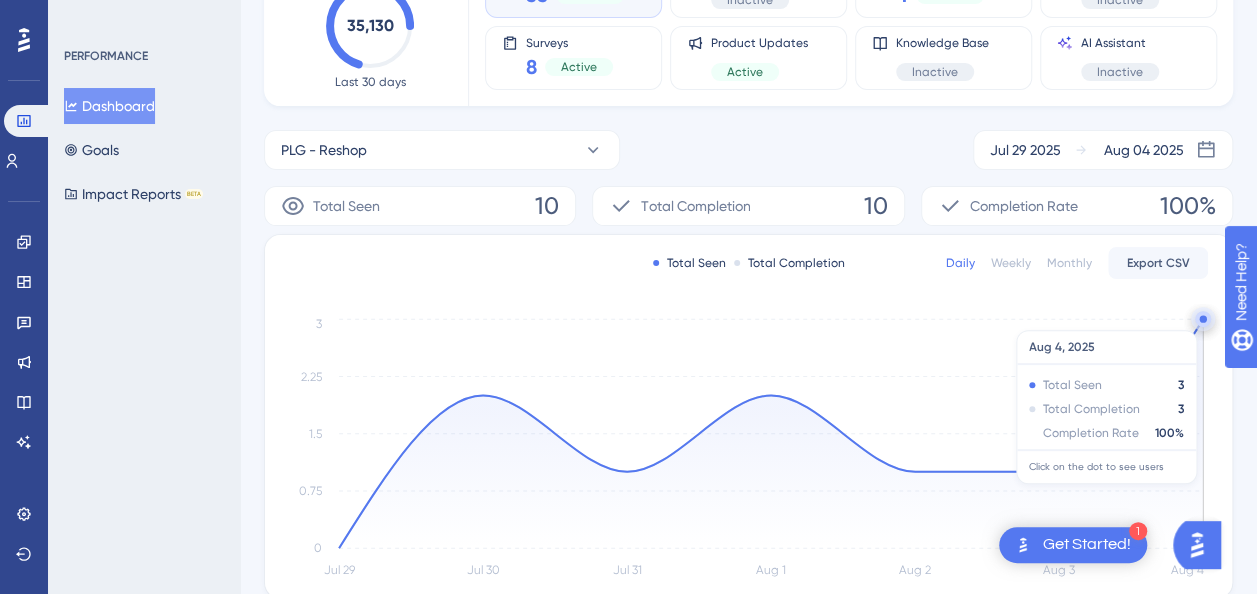 click 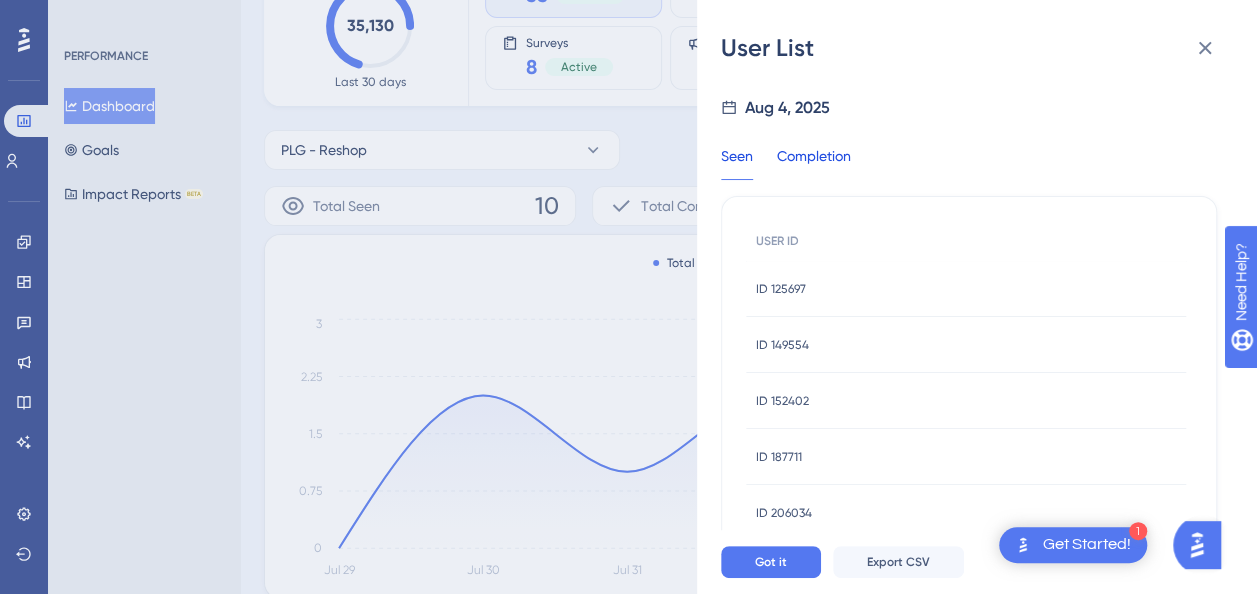 click on "Completion" at bounding box center [814, 162] 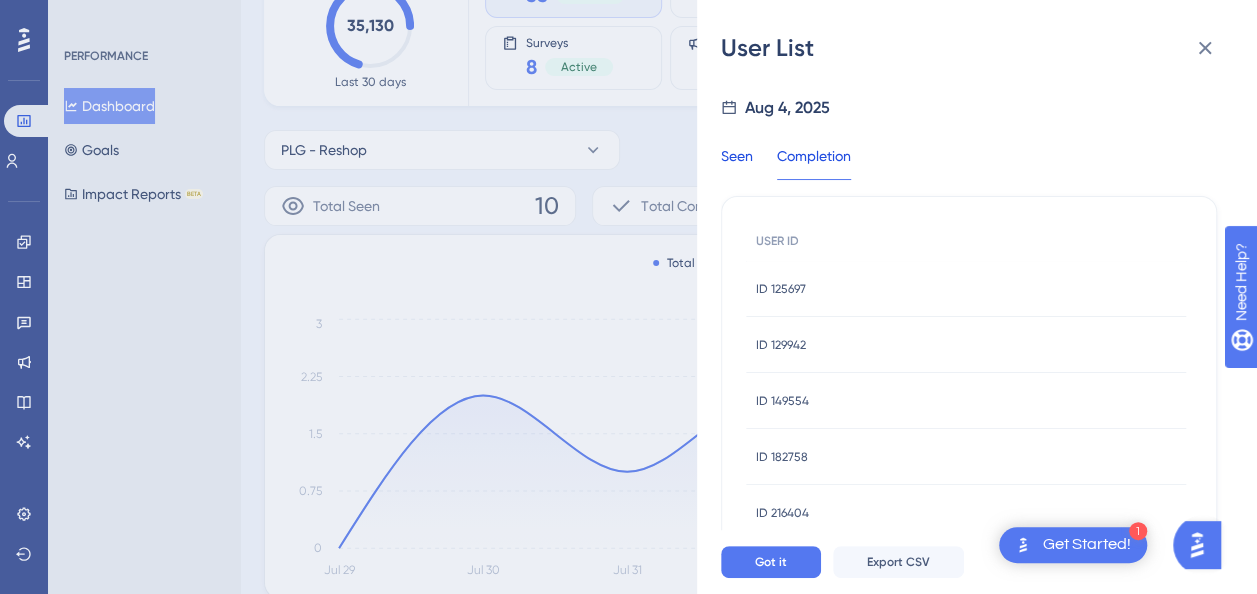 click on "Seen" at bounding box center [737, 162] 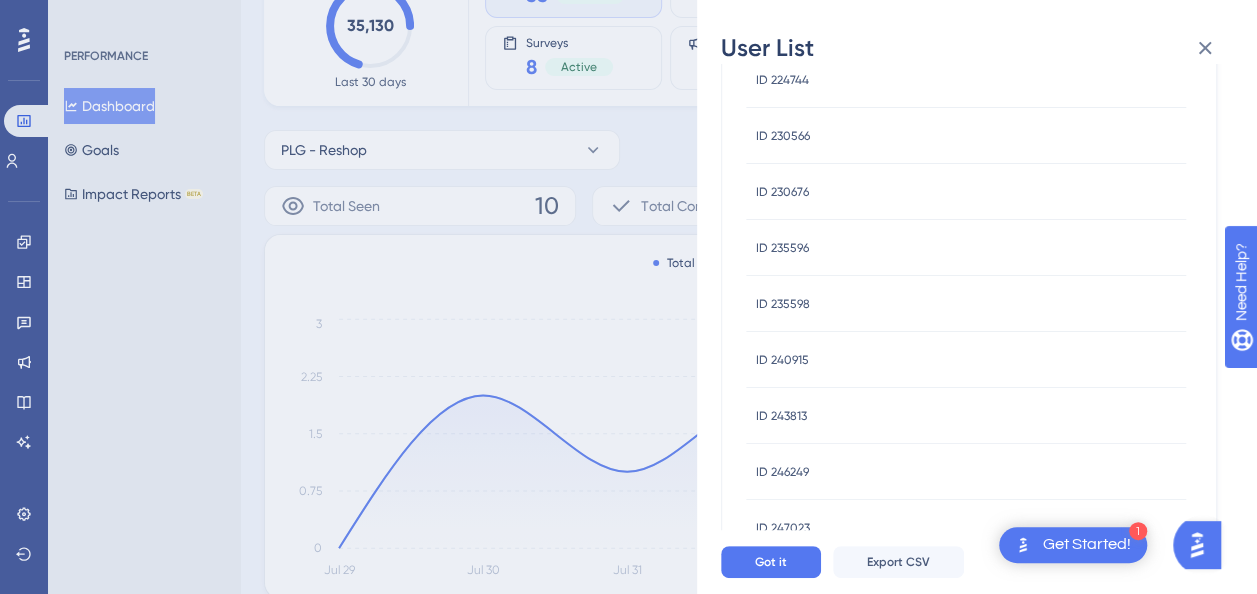 scroll, scrollTop: 939, scrollLeft: 0, axis: vertical 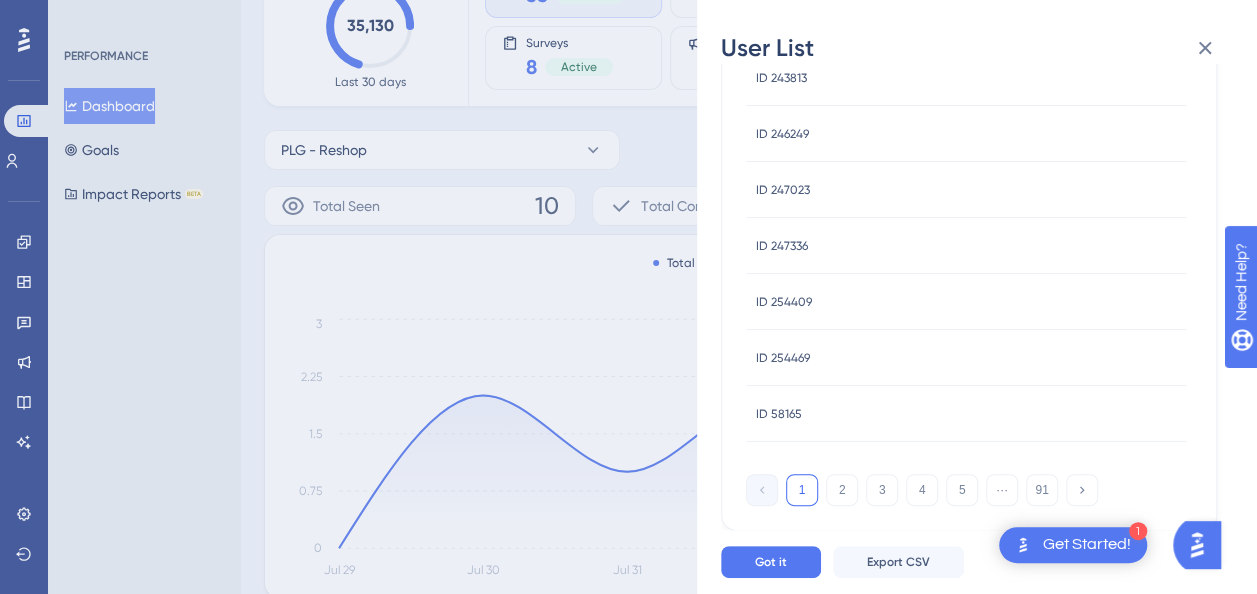 click on "User List Aug 4, 2025 Seen Completion USER ID ID 125697 ID 125697 ID 149554 ID 149554 ID 152402 ID 152402 ID 187711 ID 187711 ID 206034 ID 206034 ID 209603 ID 209603 ID 217929 ID 217929 ID 224744 ID 224744 ID 230566 ID 230566 ID 230676 ID 230676 ID 235596 ID 235596 ID 235598 ID 235598 ID 240915 ID 240915 ID 243813 ID 243813 ID 246249 ID 246249 ID 247023 ID 247023 ID 247336 ID 247336 ID 254409 ID 254409 ID 254469 ID 254469 ID 58165 ID 58165 1 2 3 4 5 ⋯ 91 Got it Export CSV" at bounding box center (628, 297) 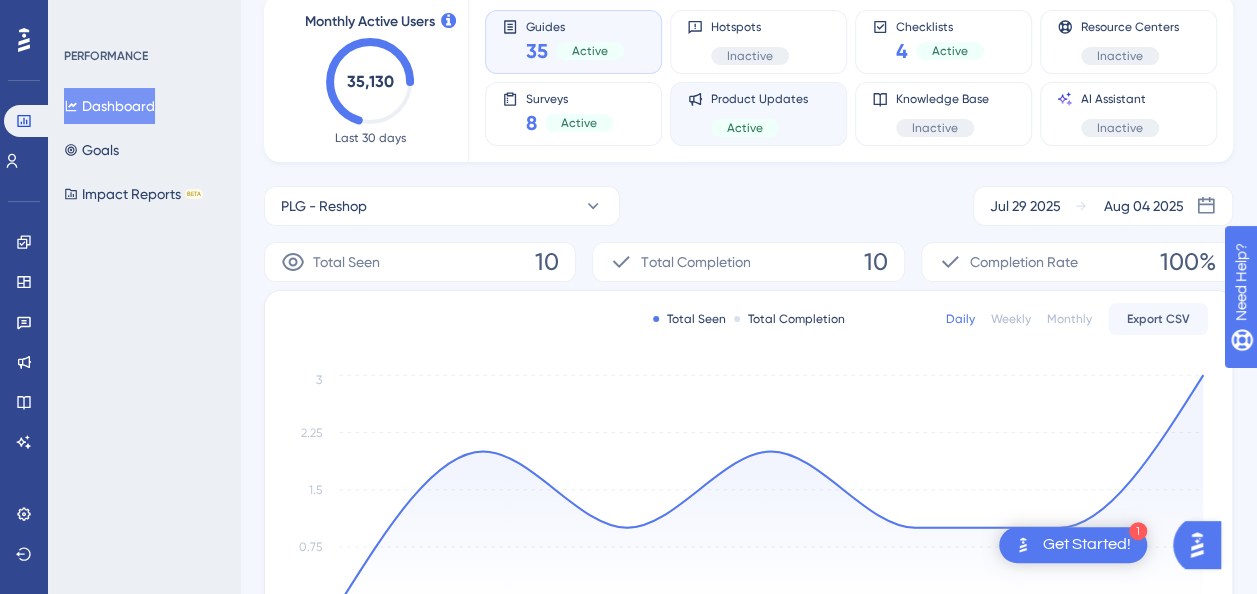 scroll, scrollTop: 74, scrollLeft: 0, axis: vertical 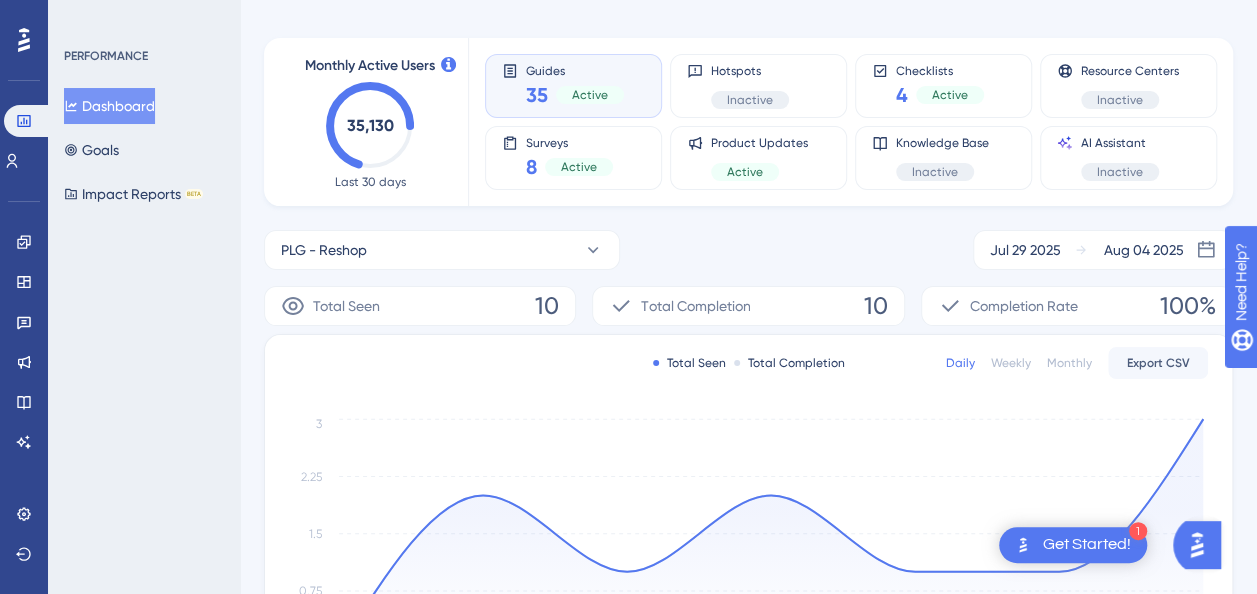 click at bounding box center (24, 40) 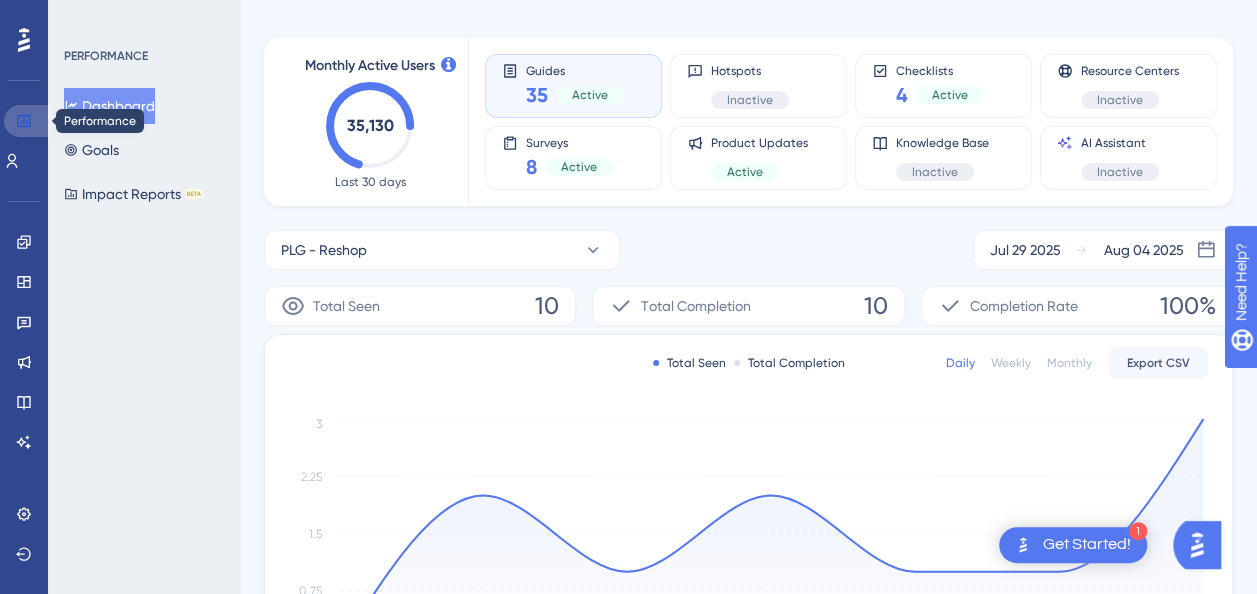 click 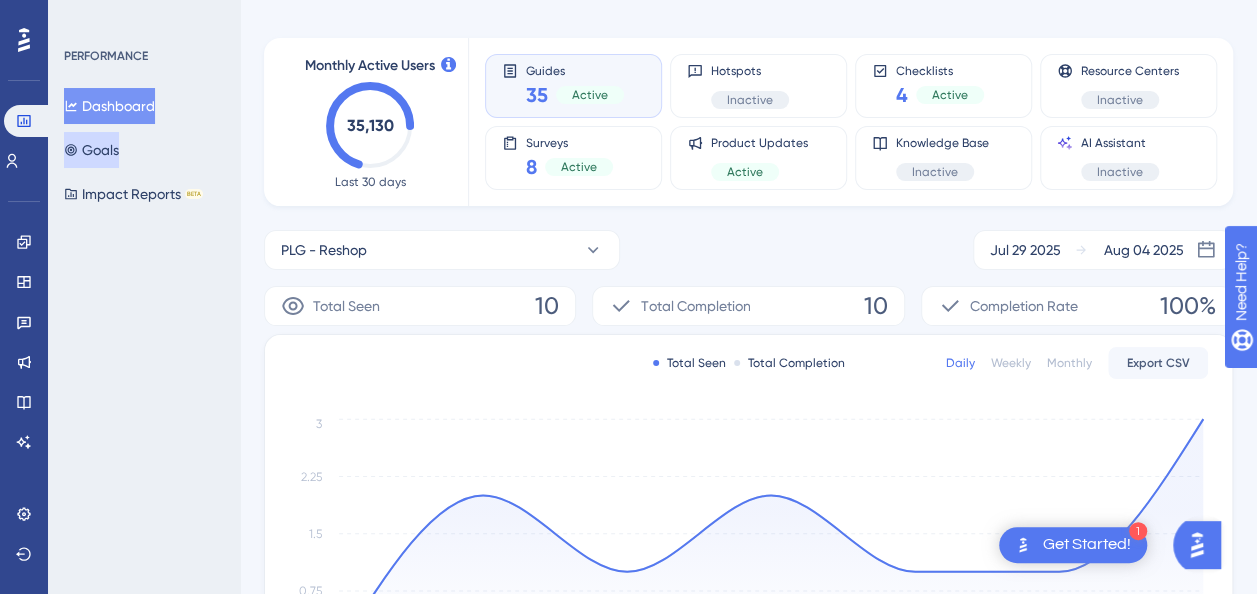 click on "Goals" at bounding box center [91, 150] 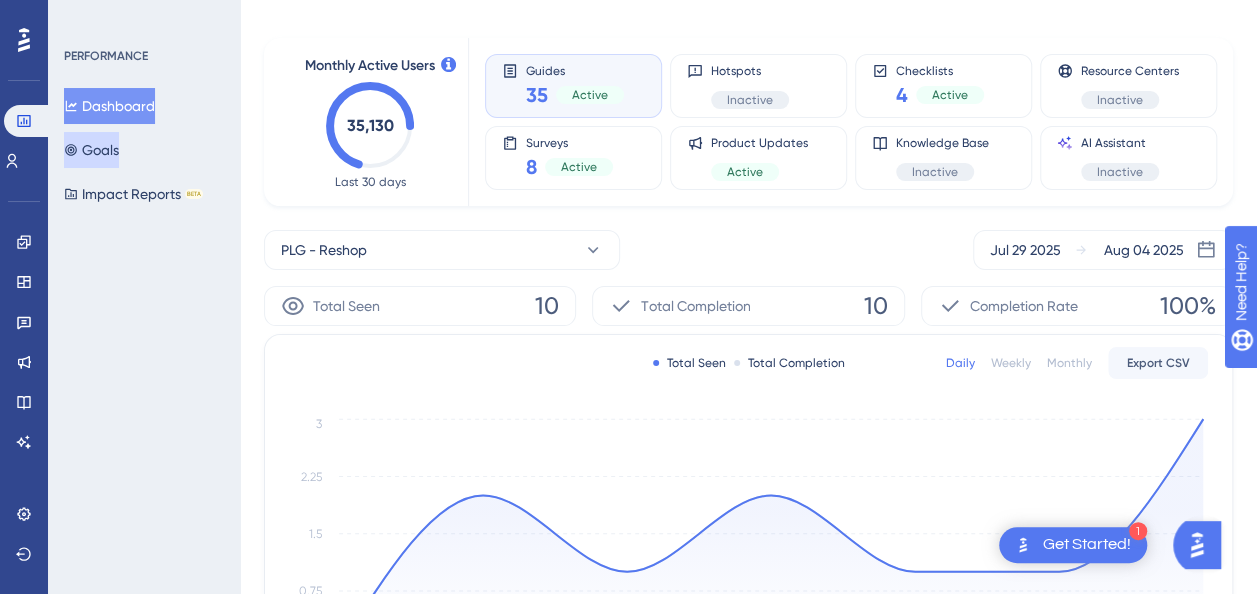 scroll, scrollTop: 0, scrollLeft: 0, axis: both 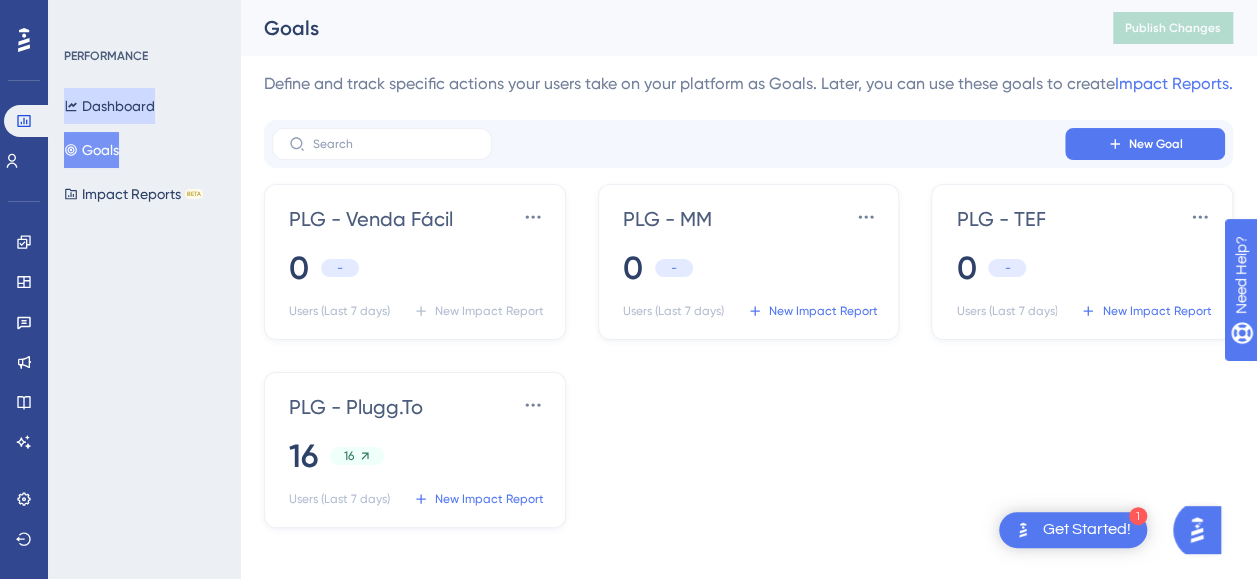 click 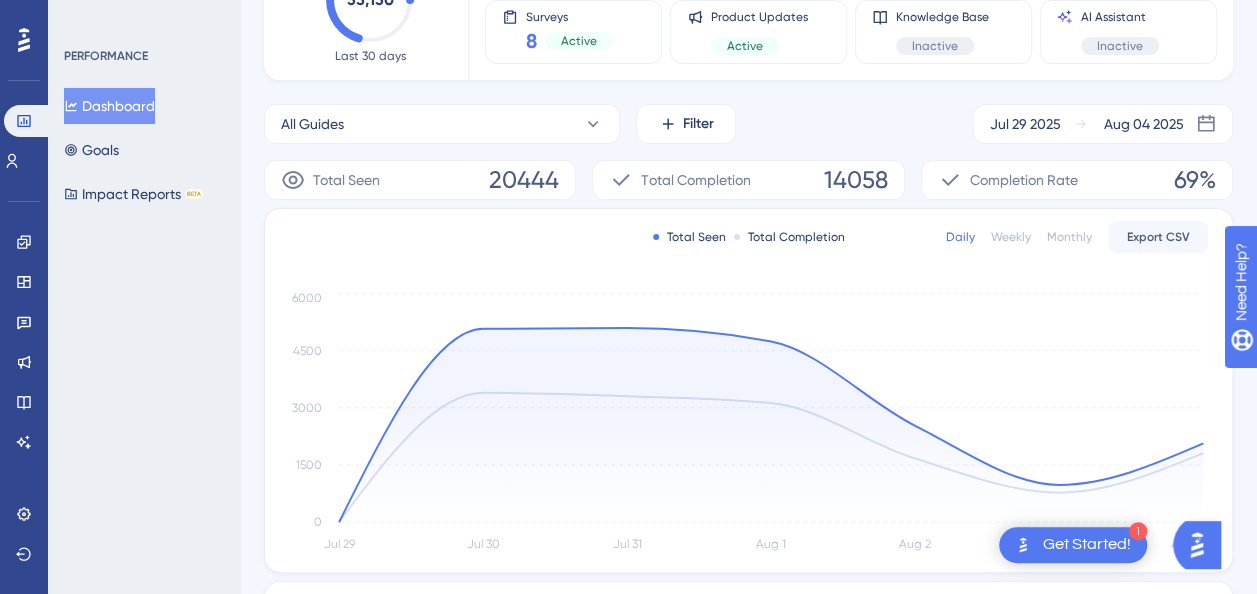 scroll, scrollTop: 0, scrollLeft: 0, axis: both 